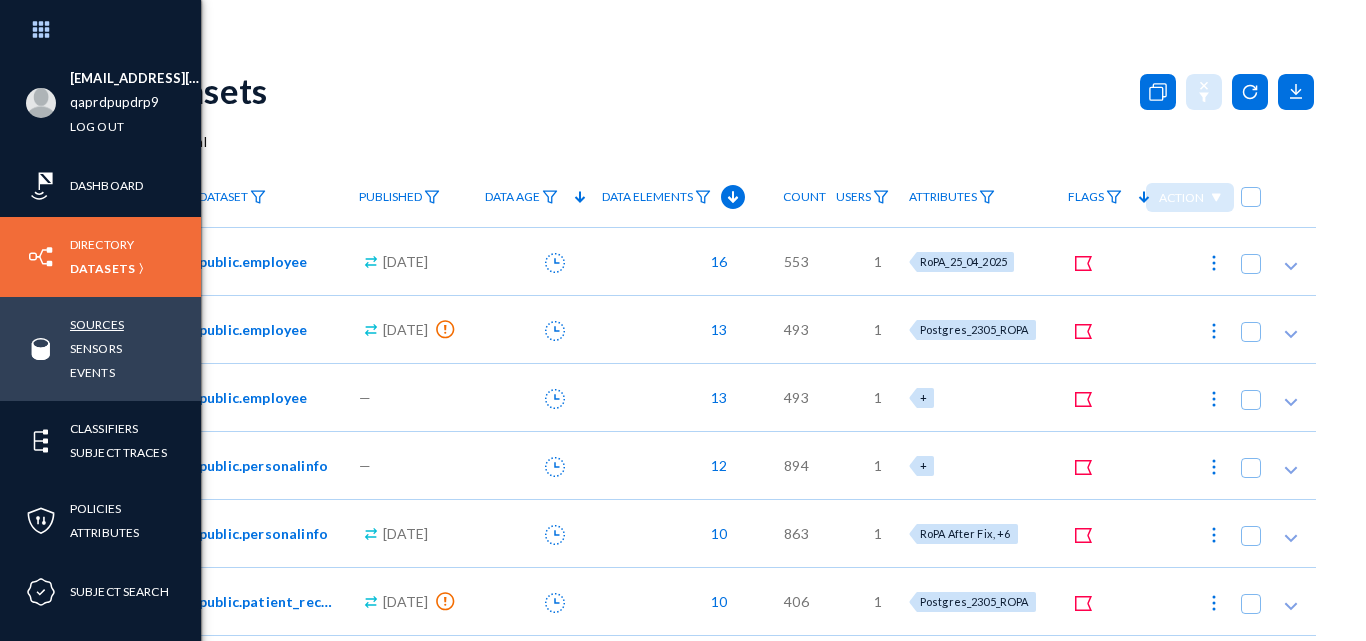 scroll, scrollTop: 0, scrollLeft: 0, axis: both 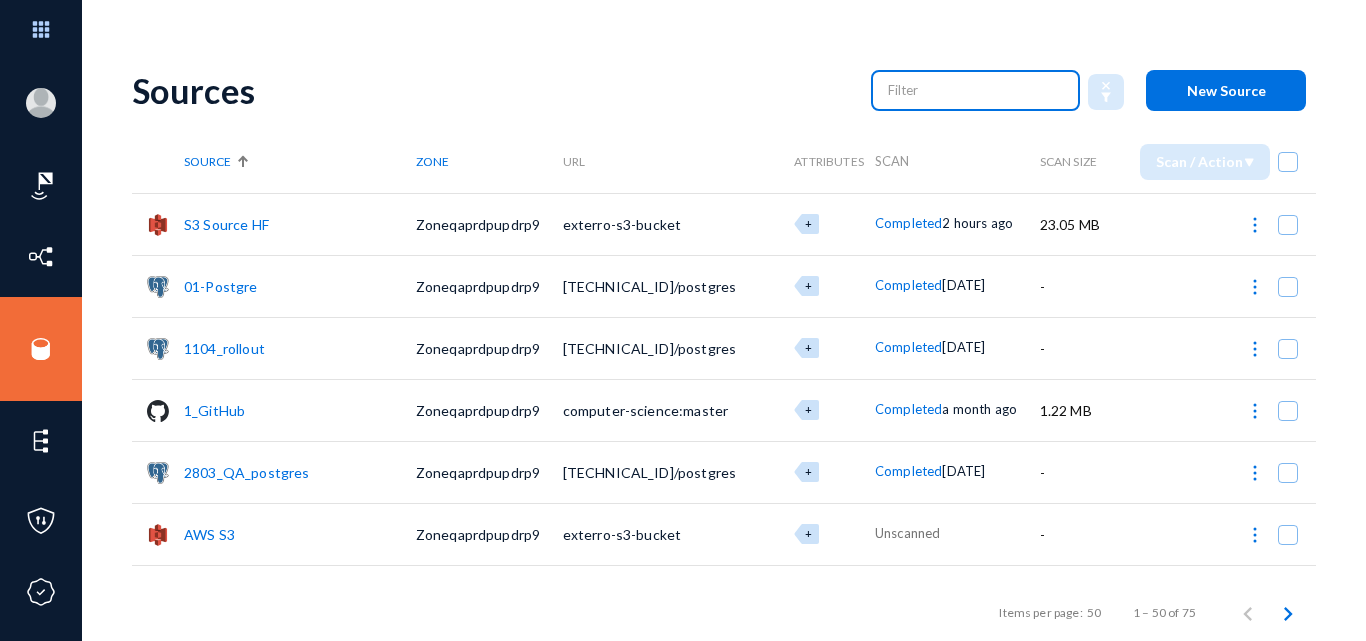 click at bounding box center [976, 90] 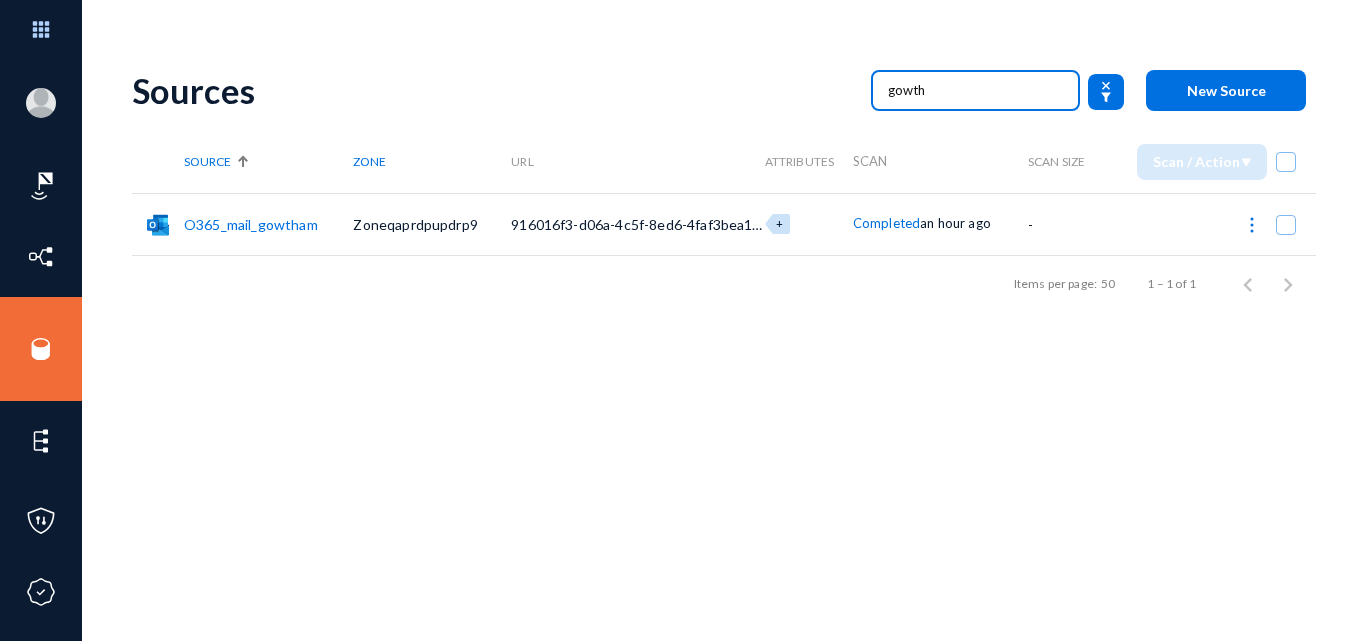 type on "gowth" 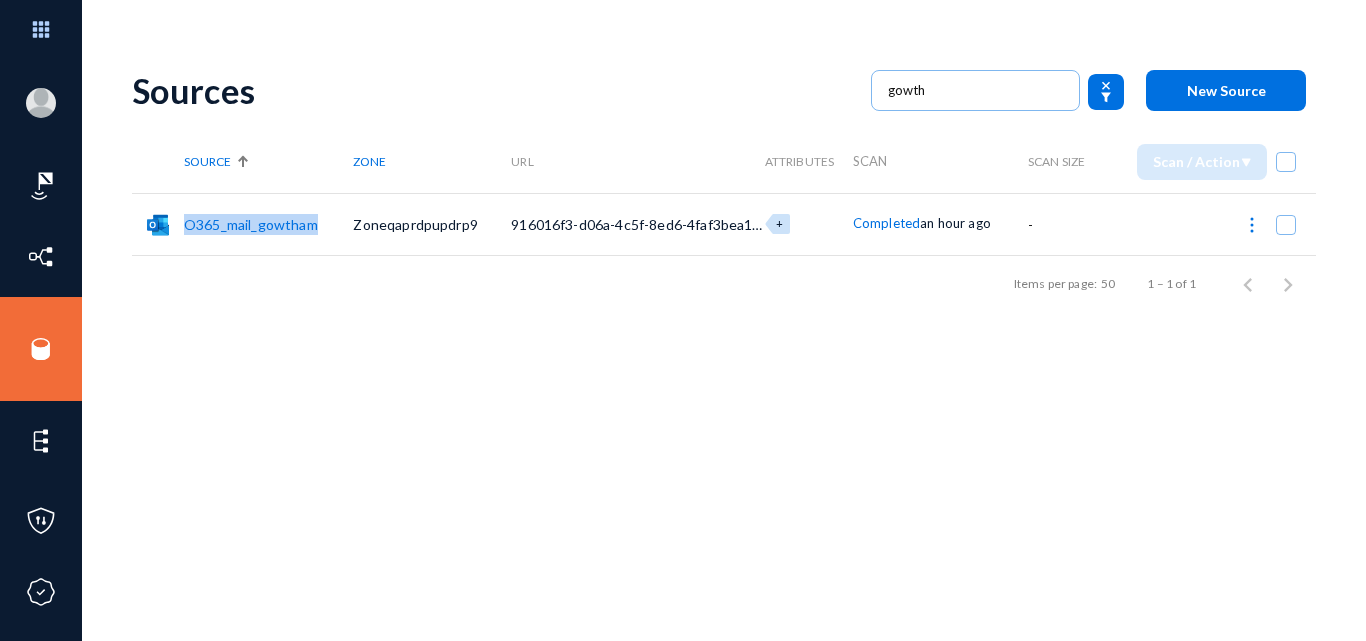 drag, startPoint x: 323, startPoint y: 222, endPoint x: 187, endPoint y: 219, distance: 136.03308 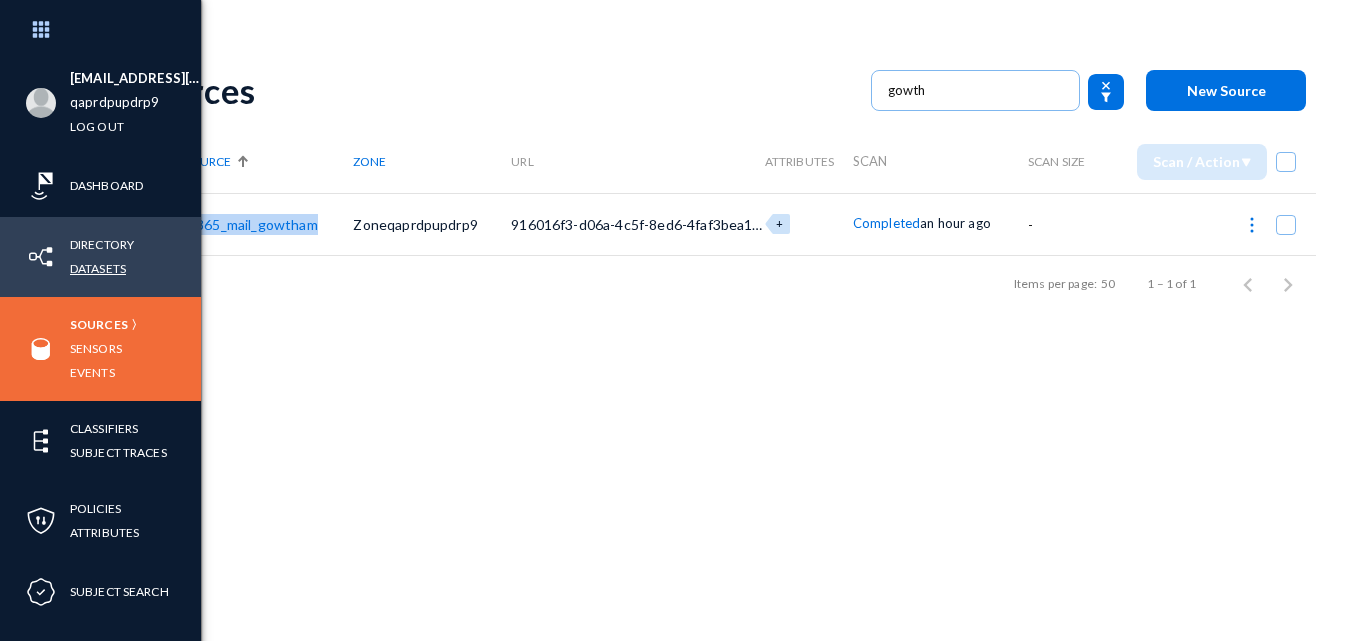 click on "Datasets" at bounding box center [98, 268] 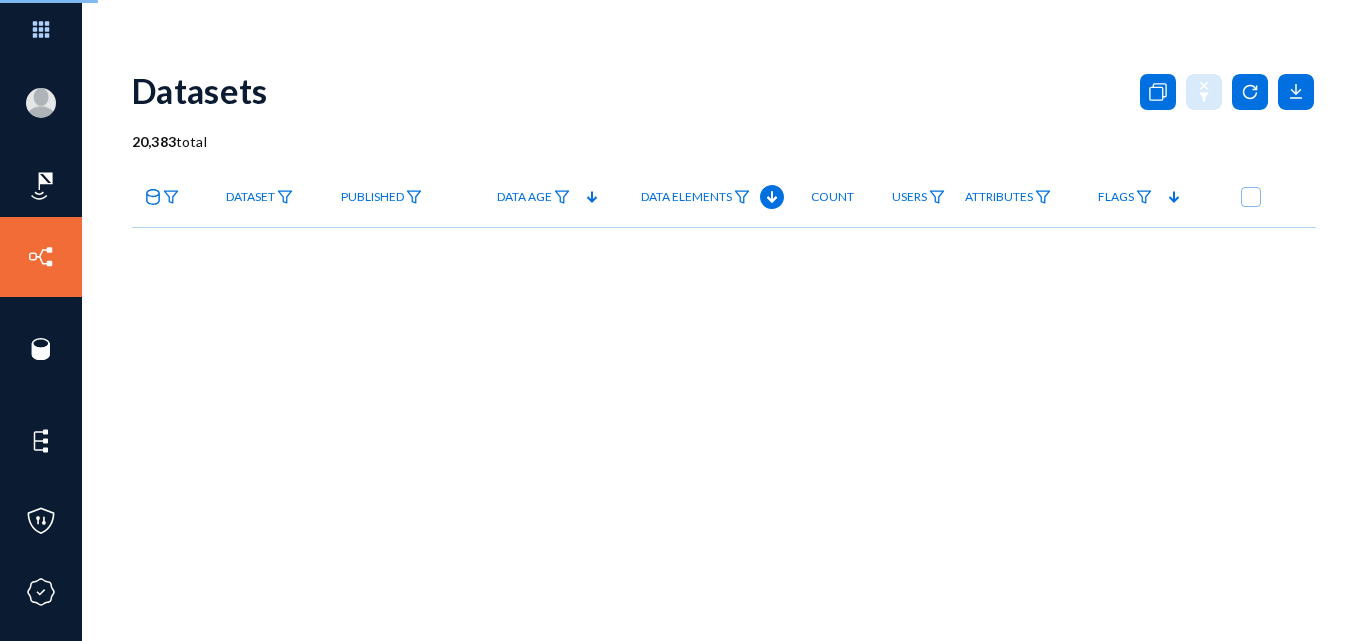 click 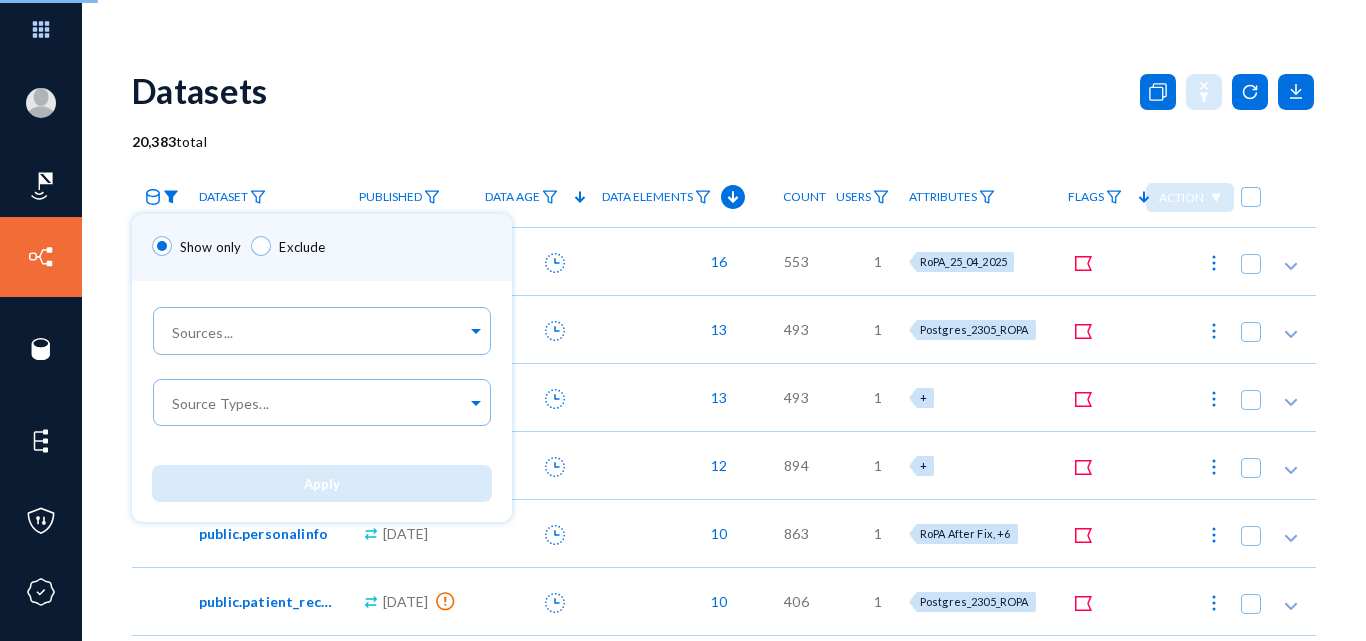 click 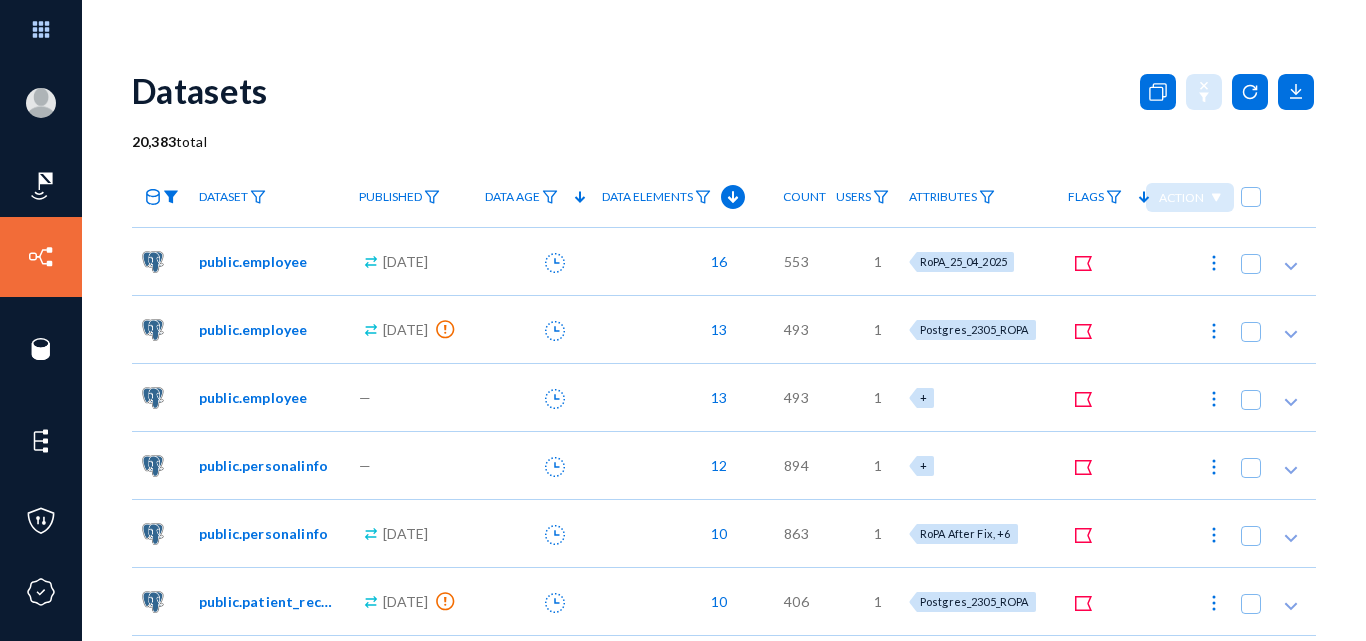 click 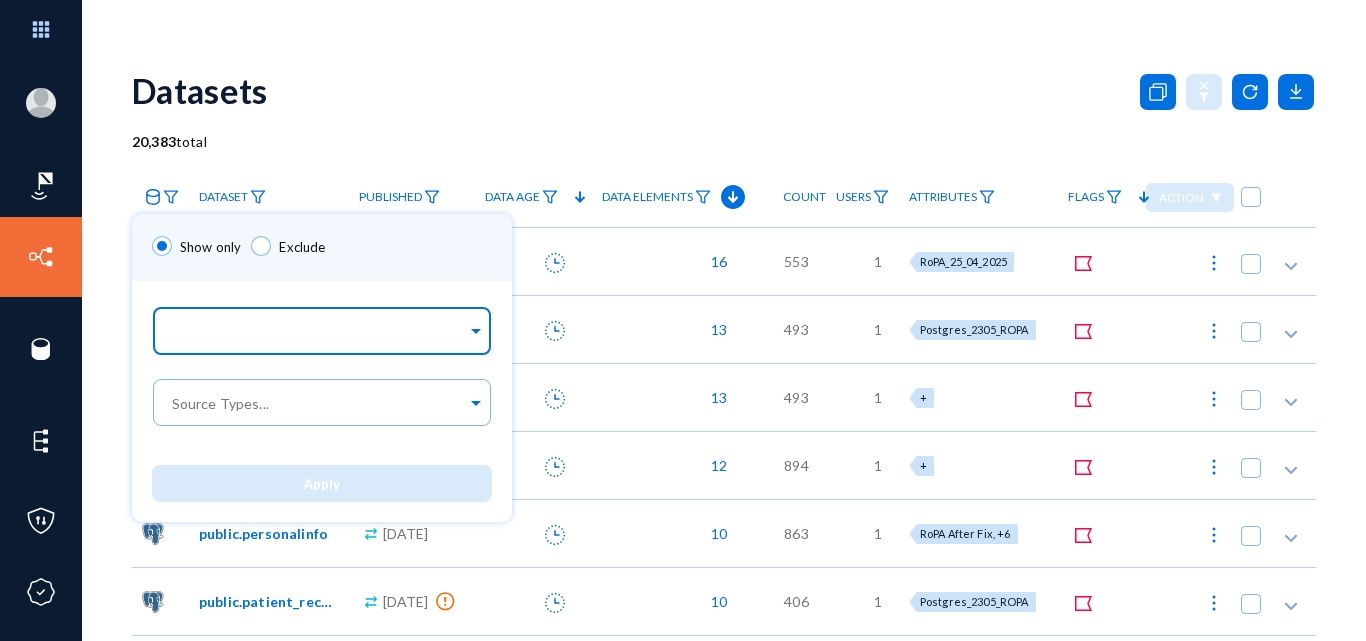 click at bounding box center [317, 333] 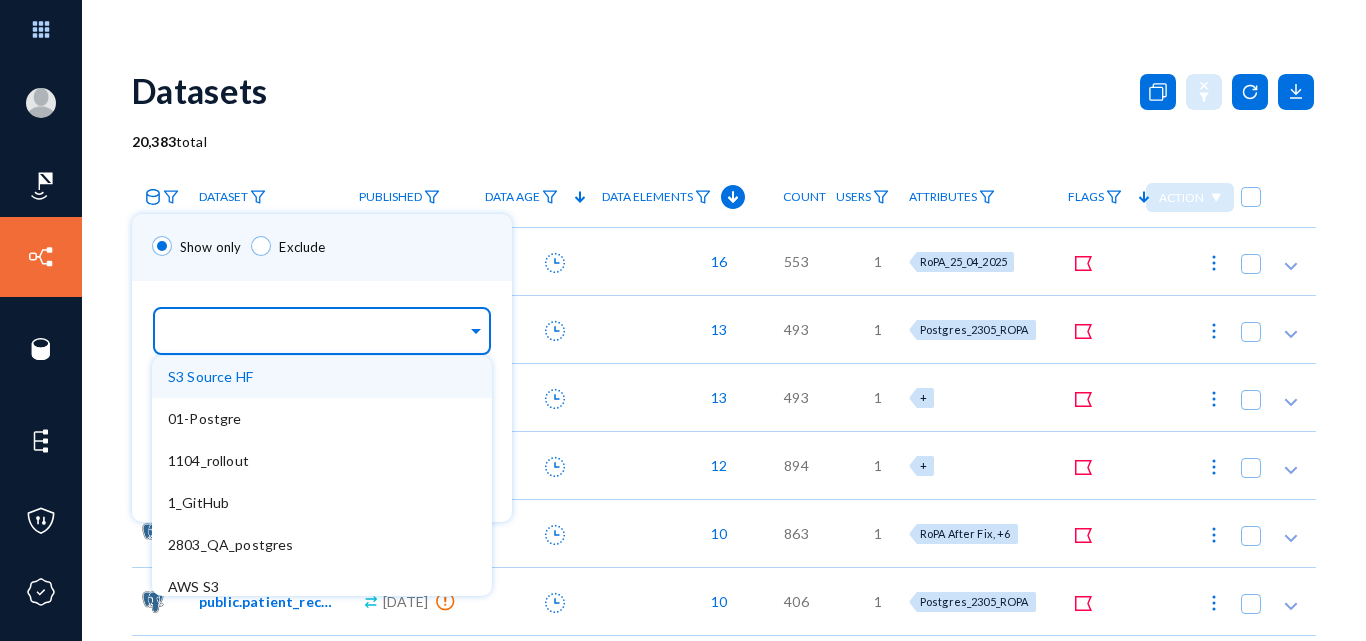 paste on "O365_mail_gowtham" 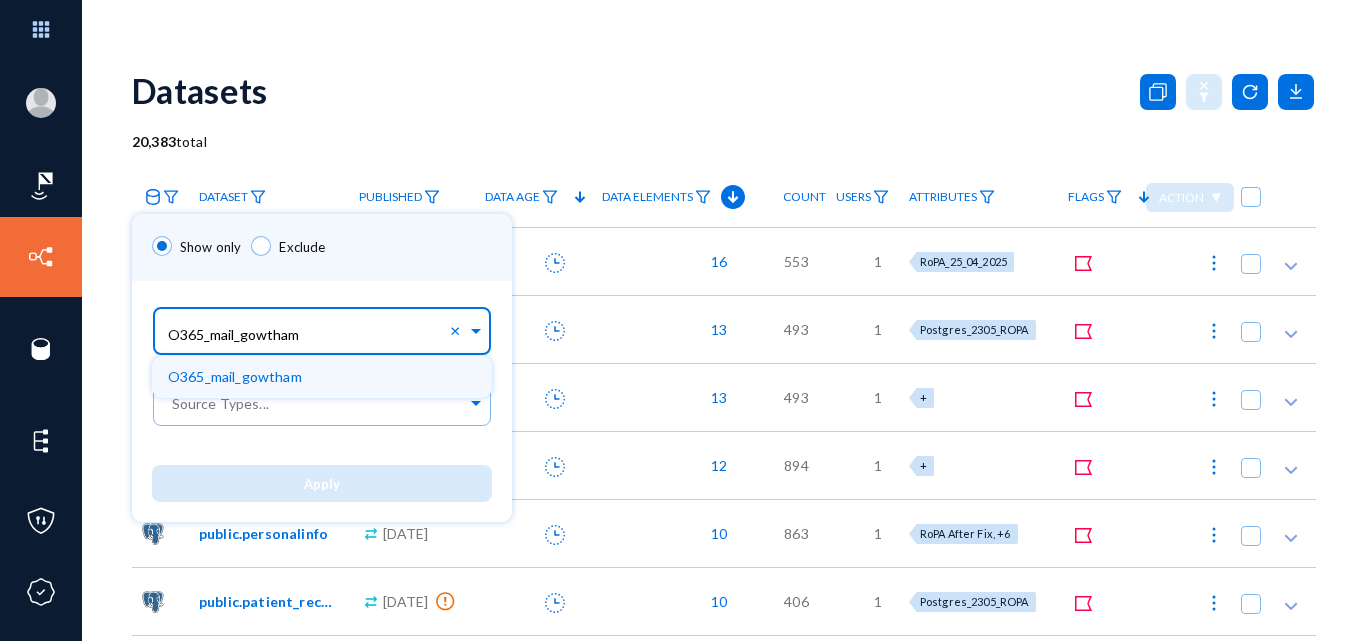 click on "O365_mail_gowtham" at bounding box center [235, 376] 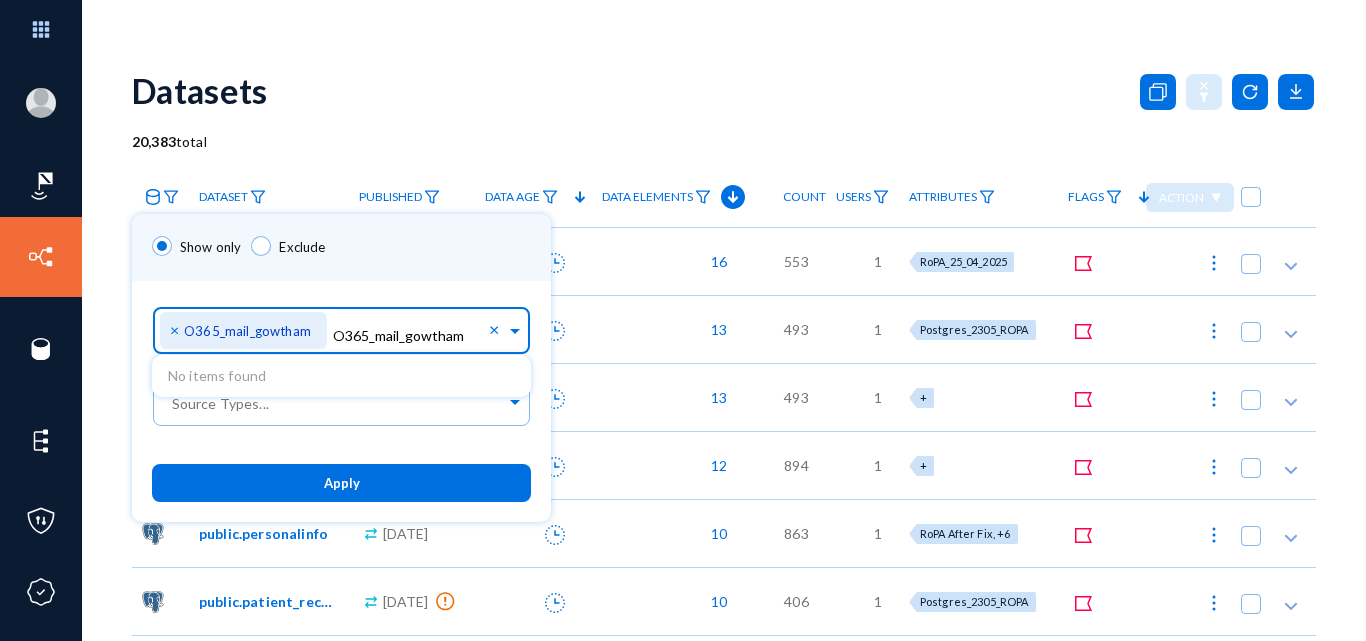 click on "Apply" at bounding box center [341, 482] 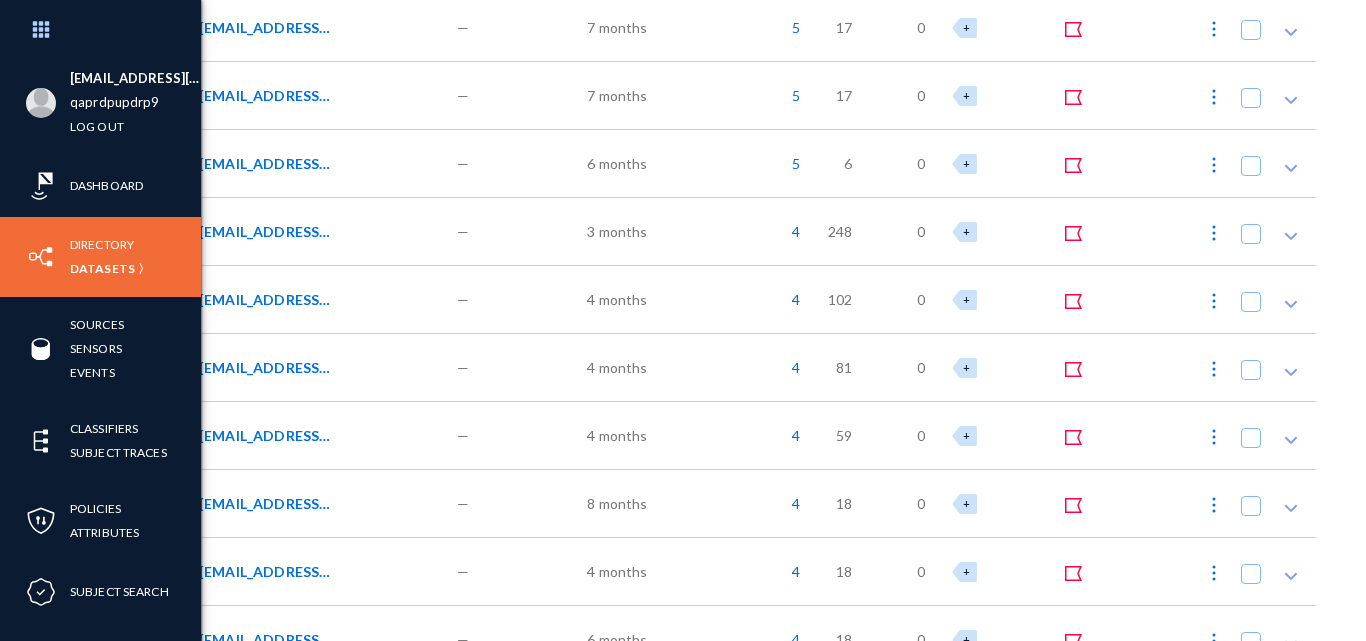 scroll, scrollTop: 6192, scrollLeft: 0, axis: vertical 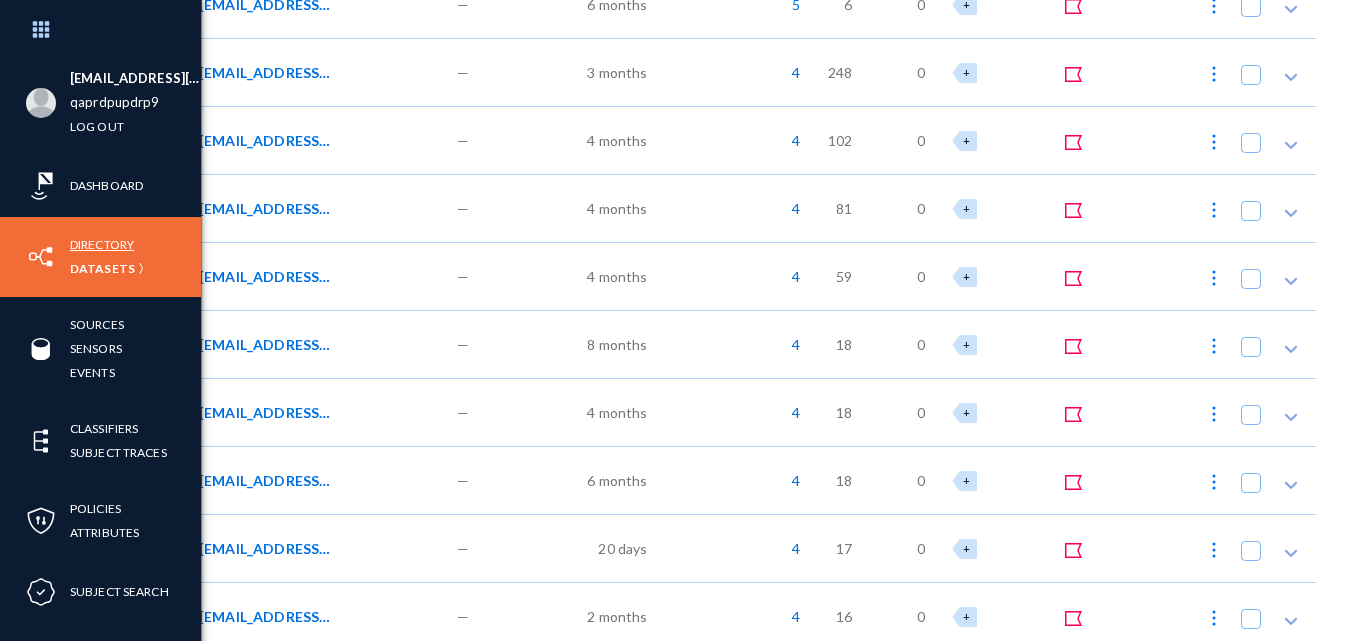 click on "Directory" at bounding box center [102, 244] 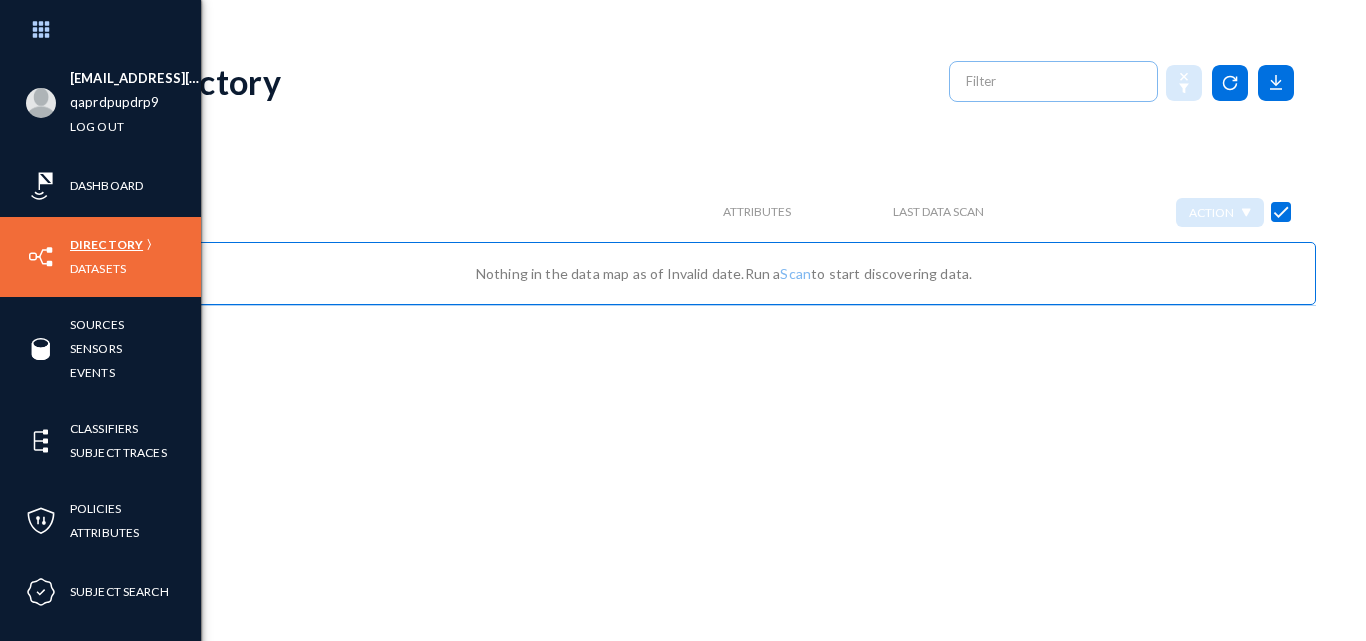 scroll, scrollTop: 9, scrollLeft: 0, axis: vertical 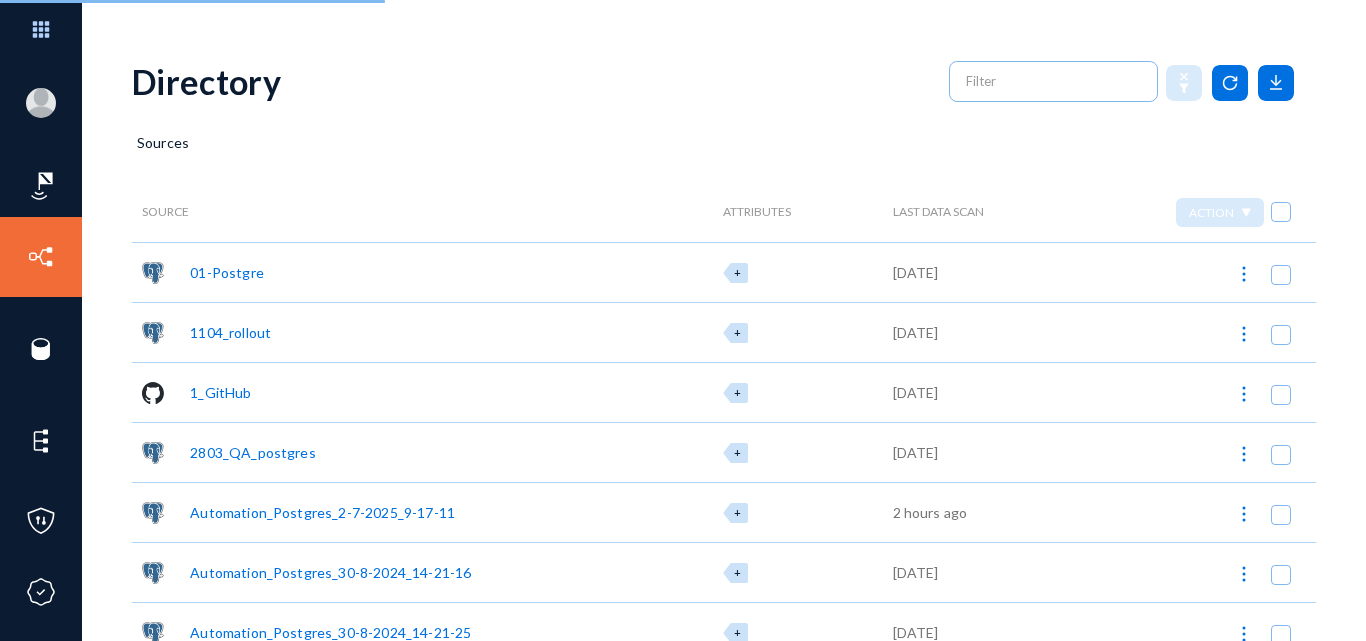 checkbox on "false" 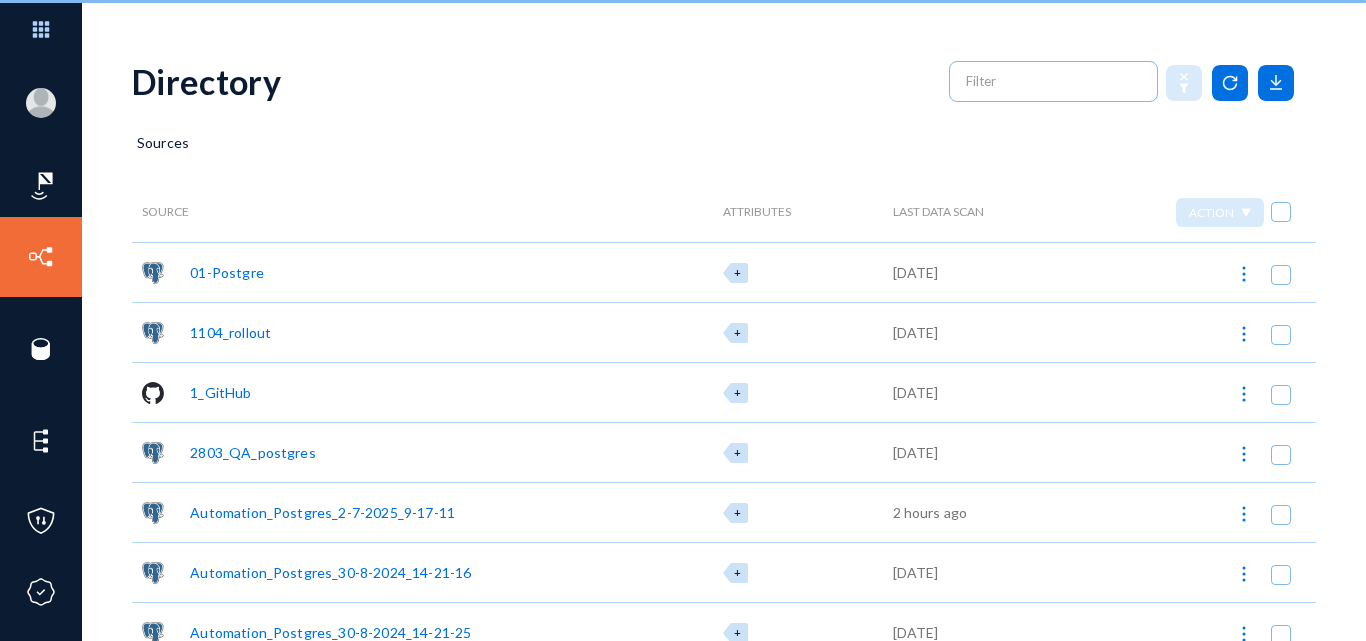 click on "2 hours ago" 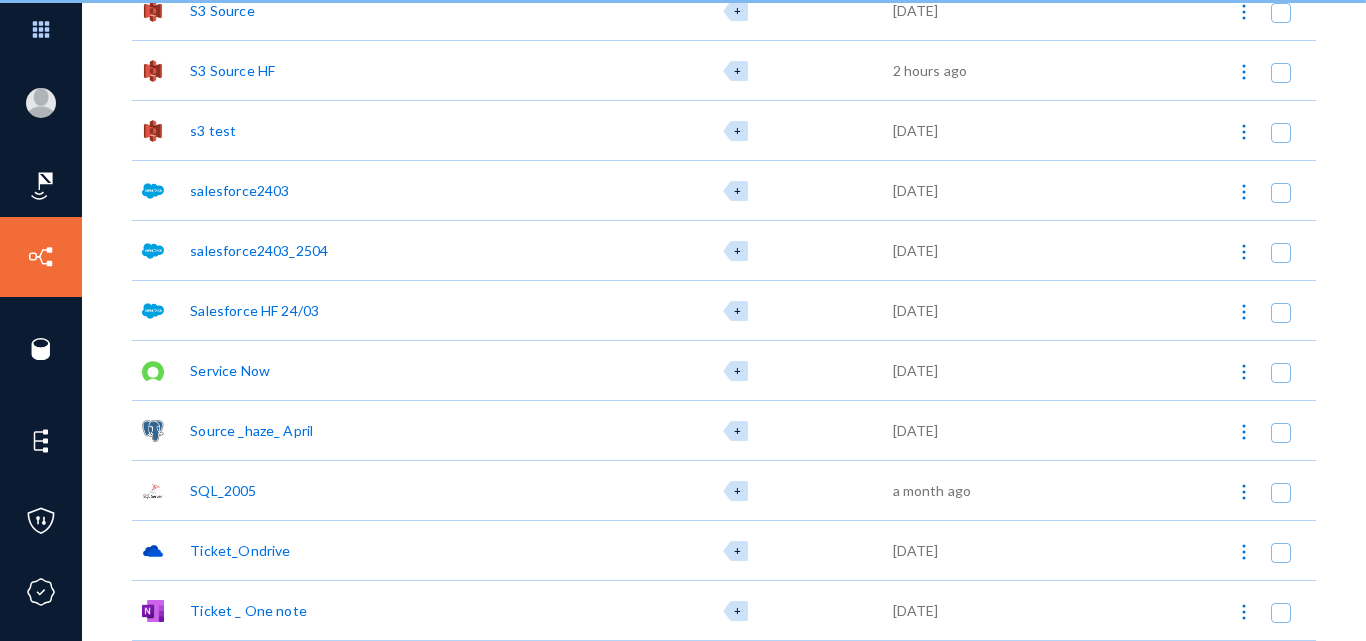 drag, startPoint x: 1151, startPoint y: 152, endPoint x: 983, endPoint y: 71, distance: 186.50737 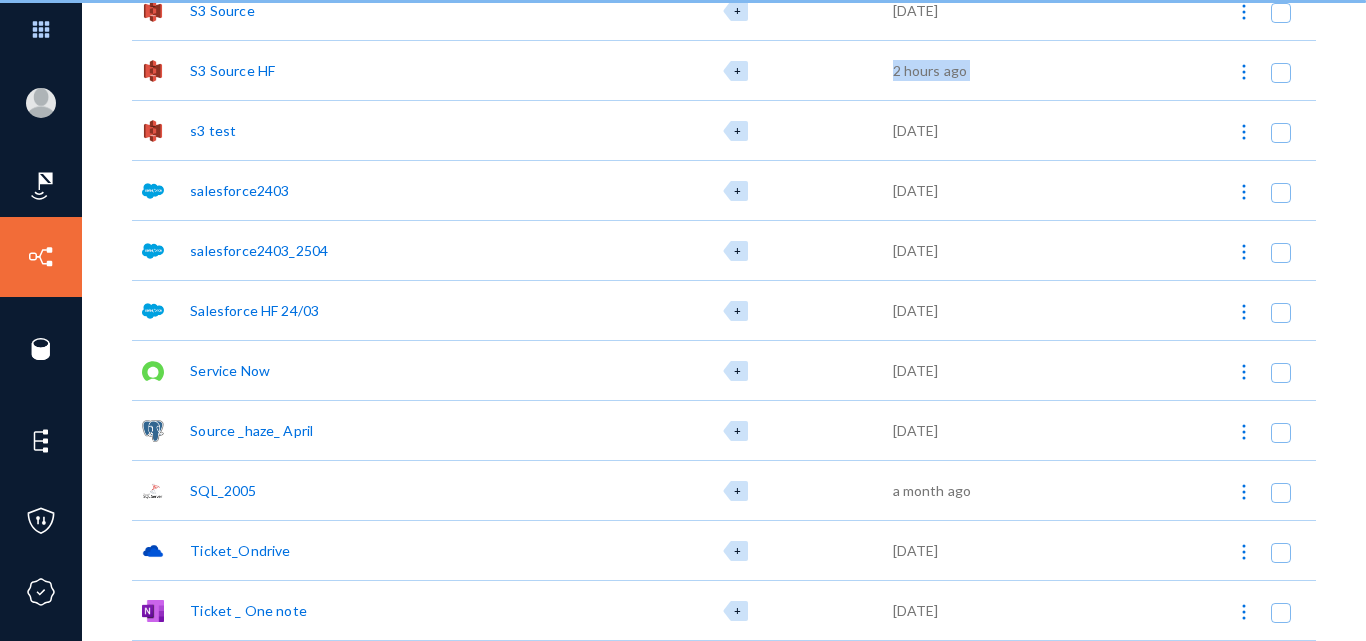 click on "2 hours ago" 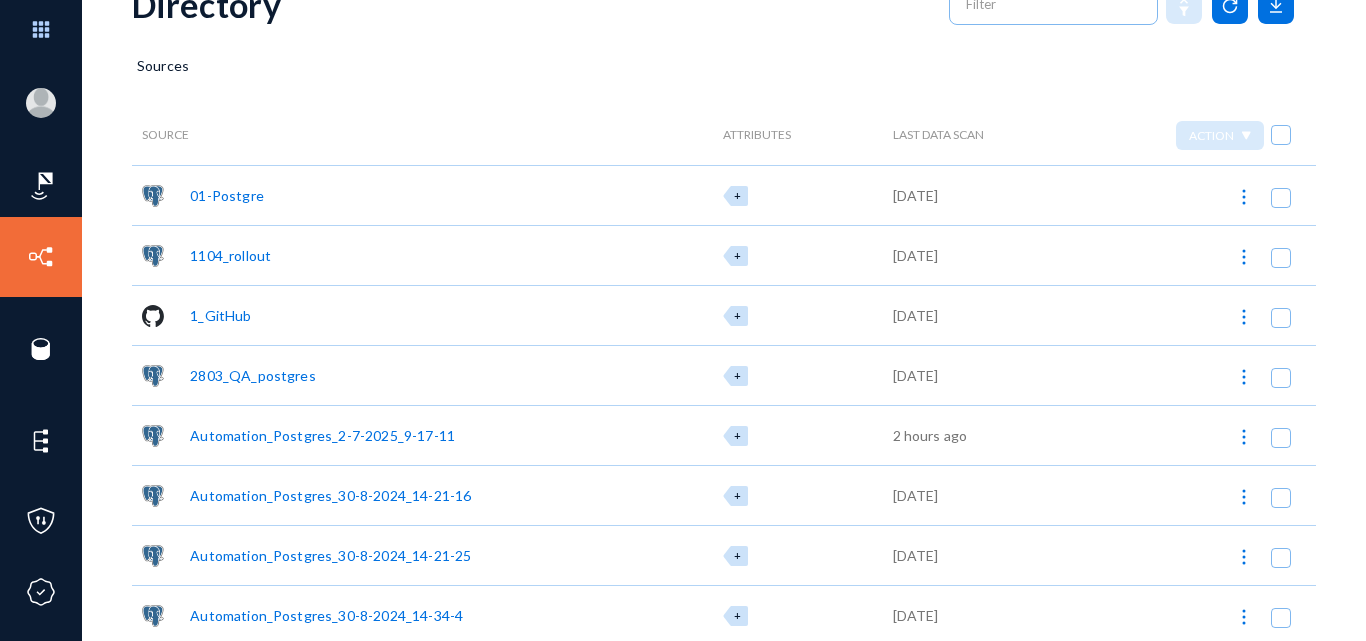 scroll, scrollTop: 0, scrollLeft: 0, axis: both 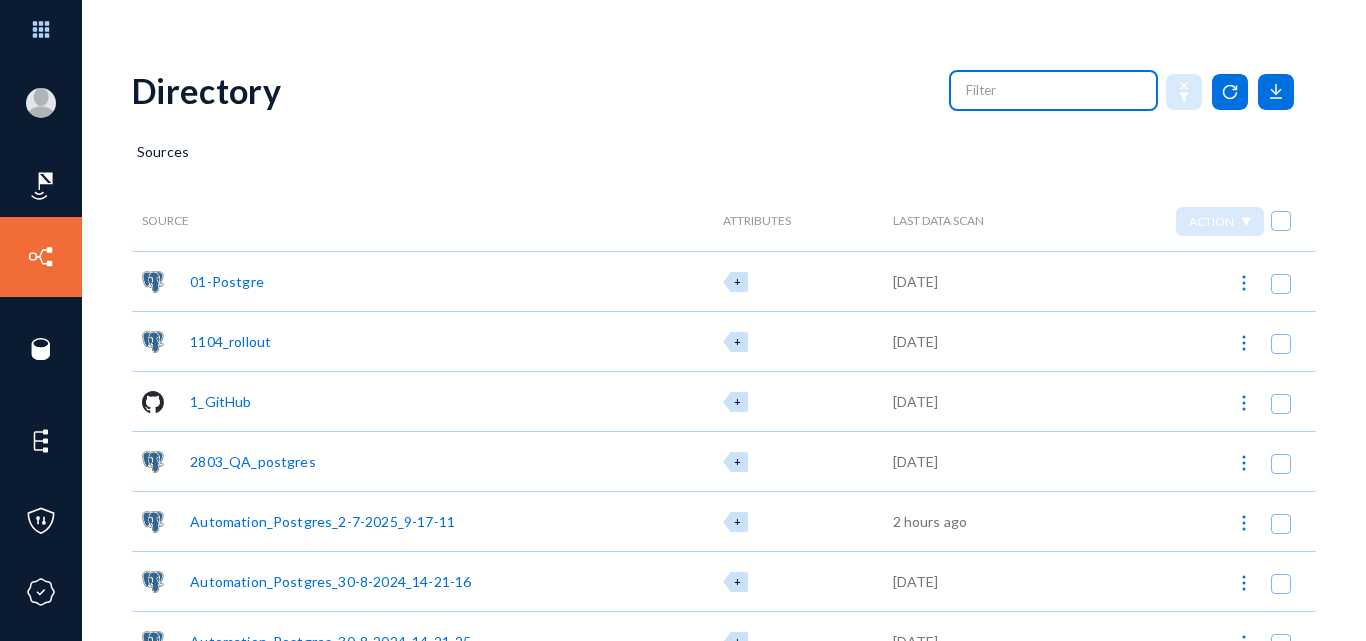 click at bounding box center (1054, 90) 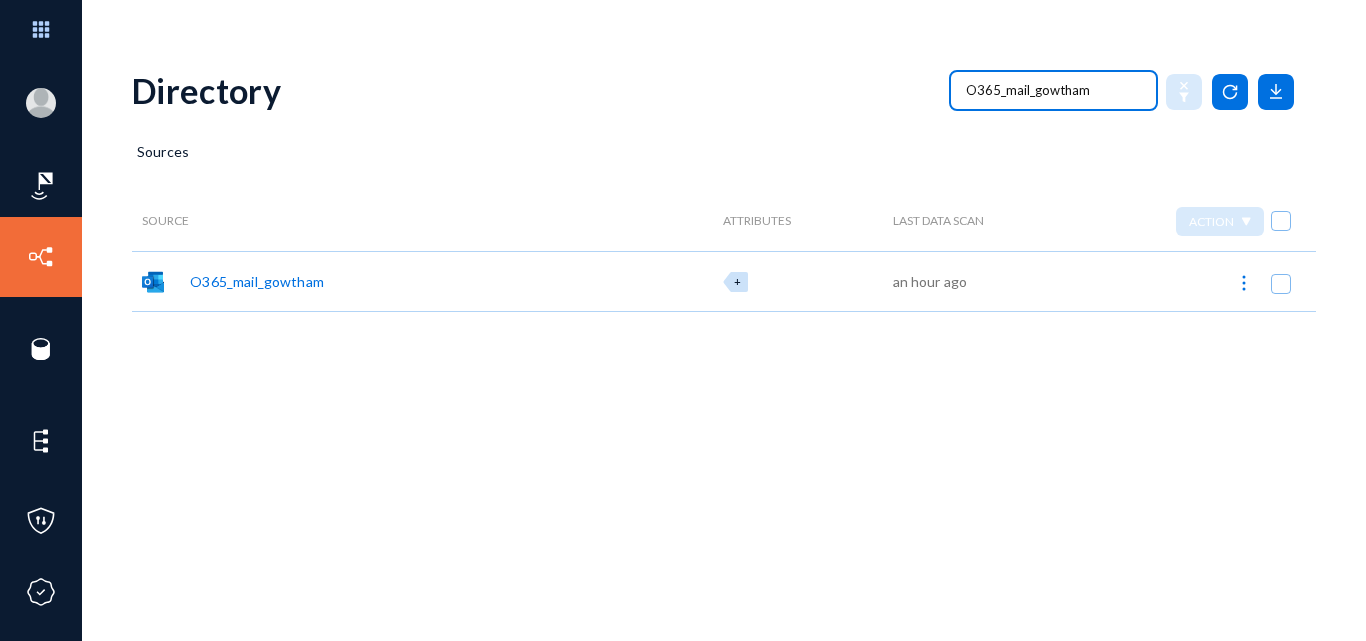 type on "O365_mail_gowtham" 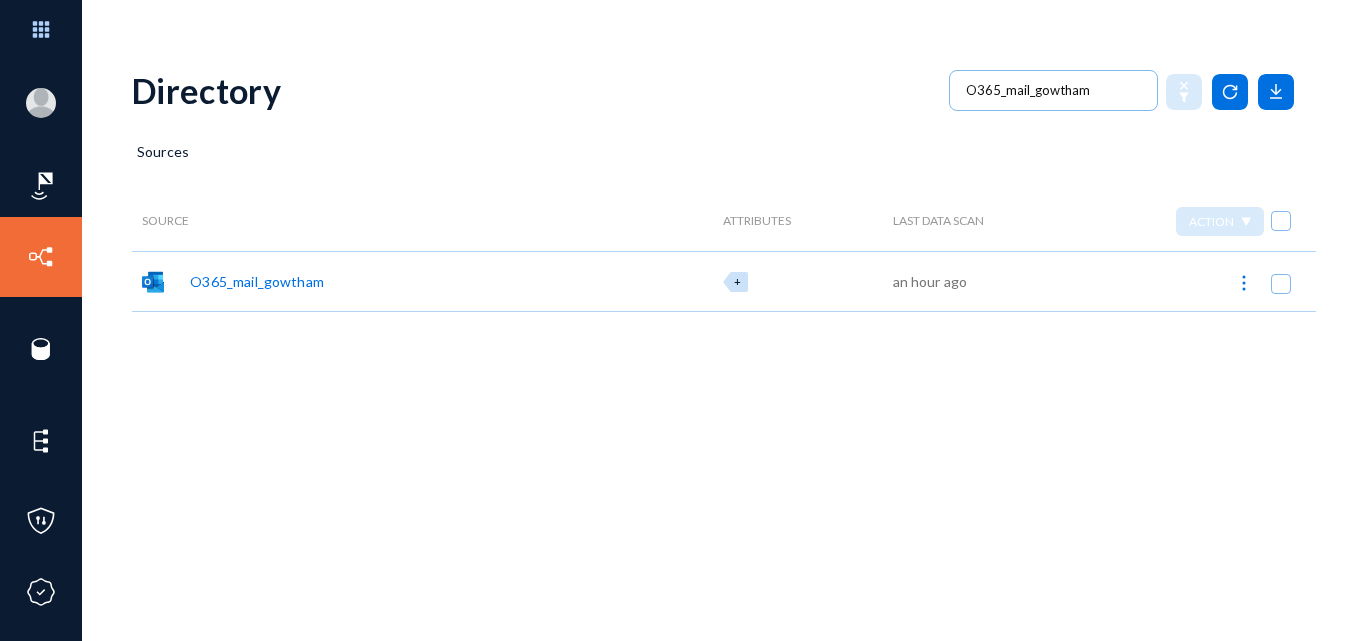 click on "O365_mail_gowtham" 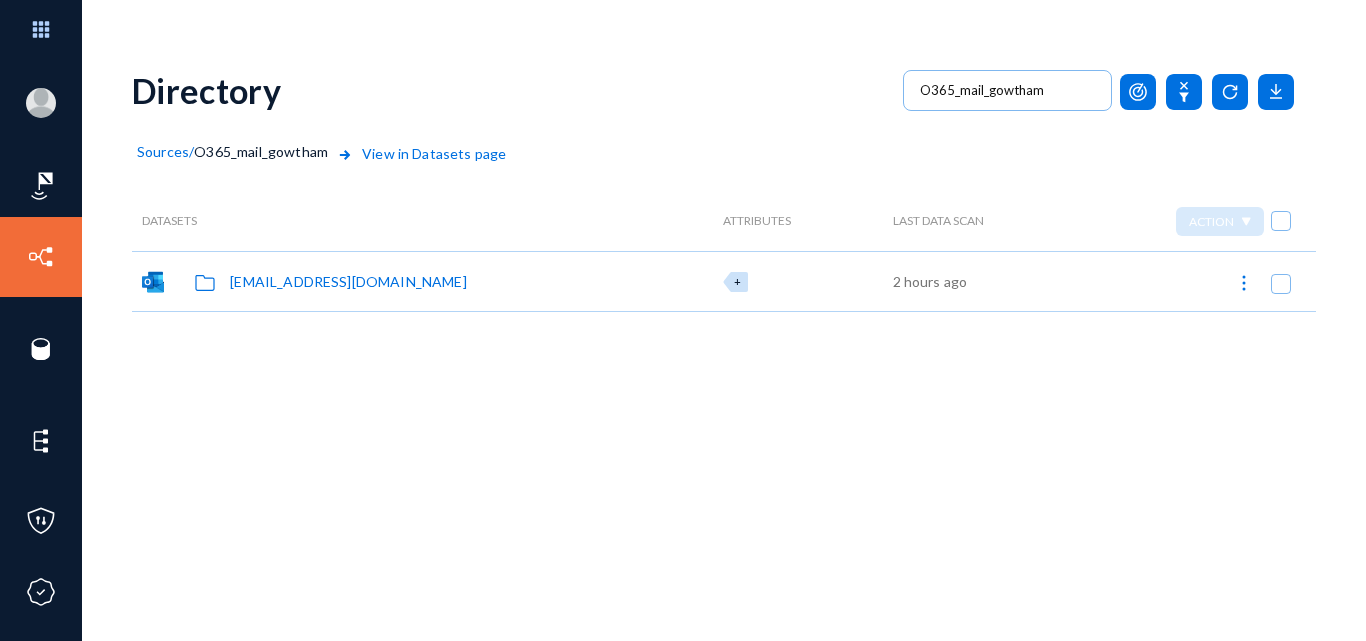 click on "gowthamd@exterro.in" 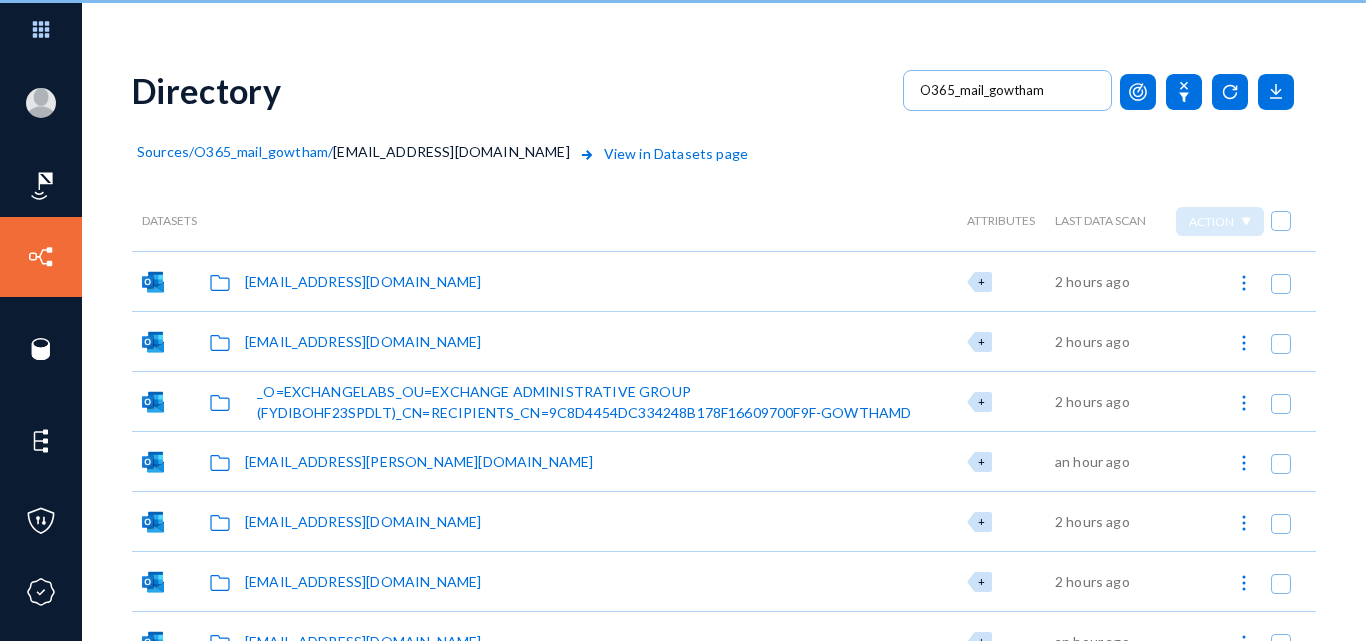 click on "samrajeddmsmtp@exterro.in" 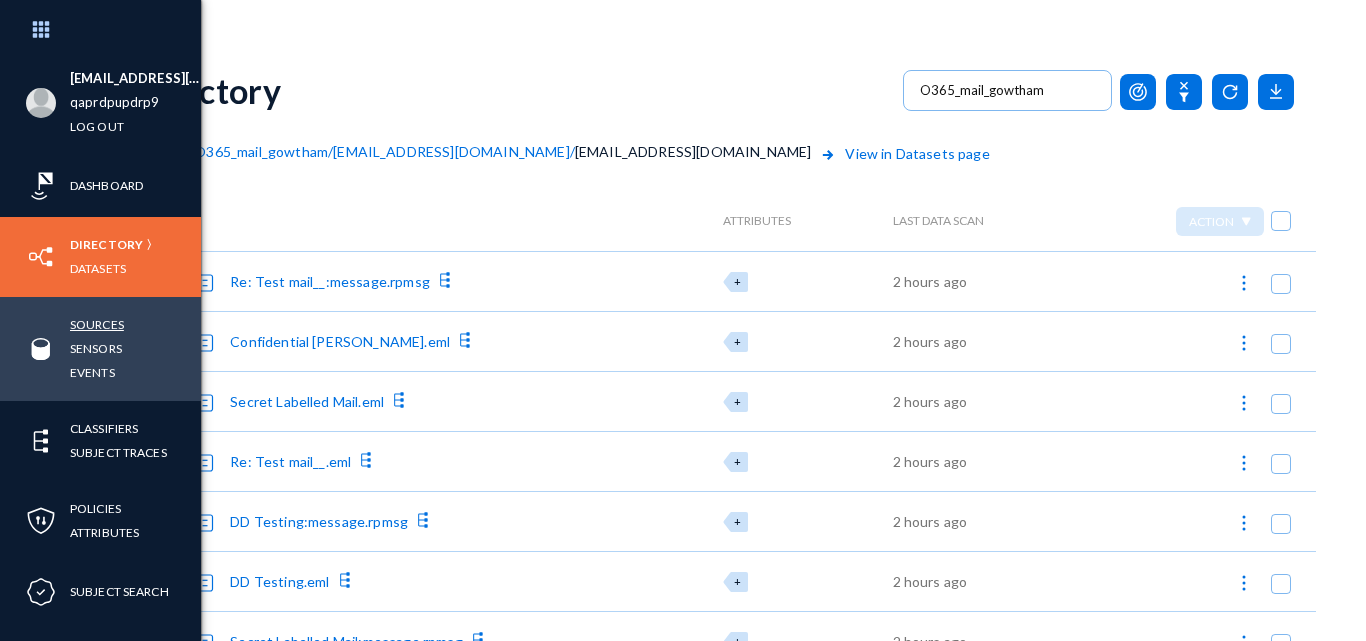 click on "Sources" at bounding box center (97, 324) 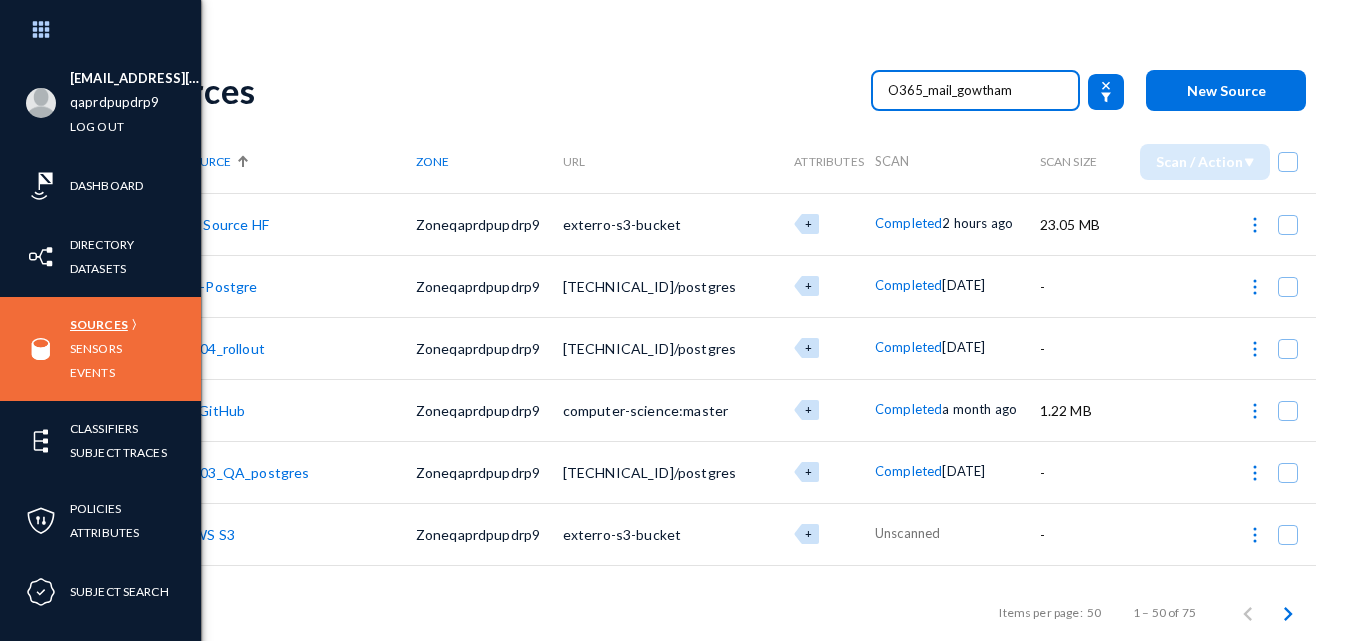 type on "O365_mail_gowtham" 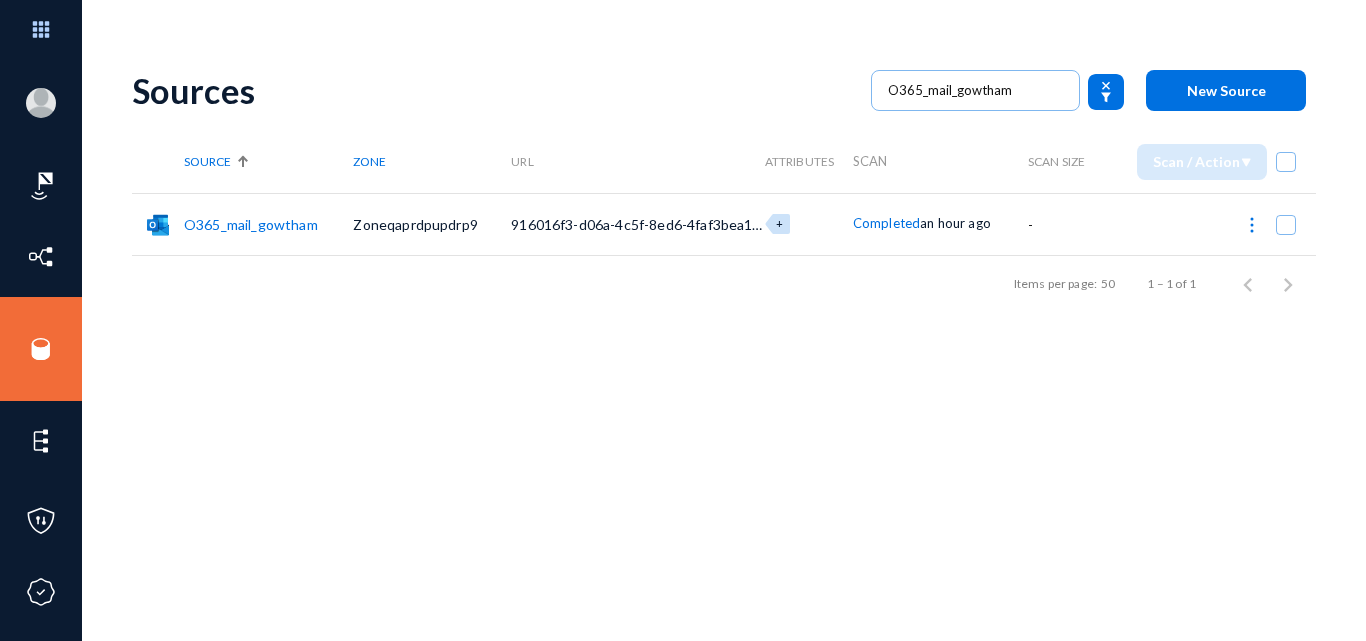 click on "O365_mail_gowtham" 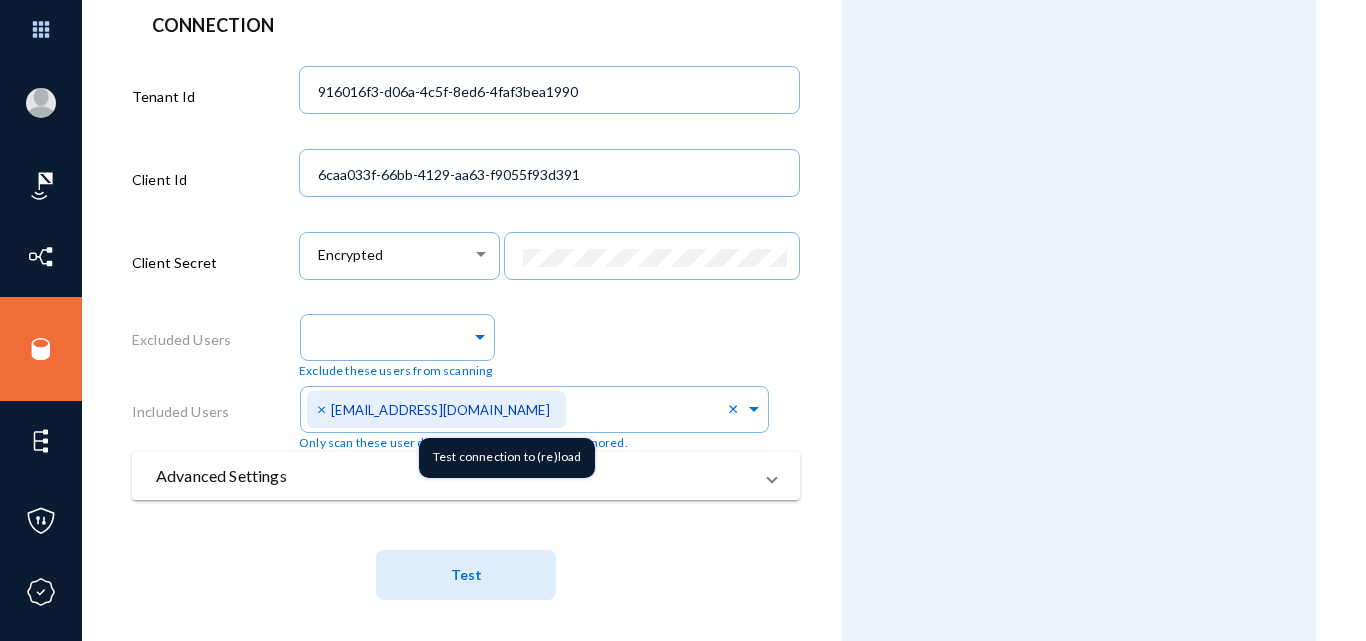 scroll, scrollTop: 633, scrollLeft: 0, axis: vertical 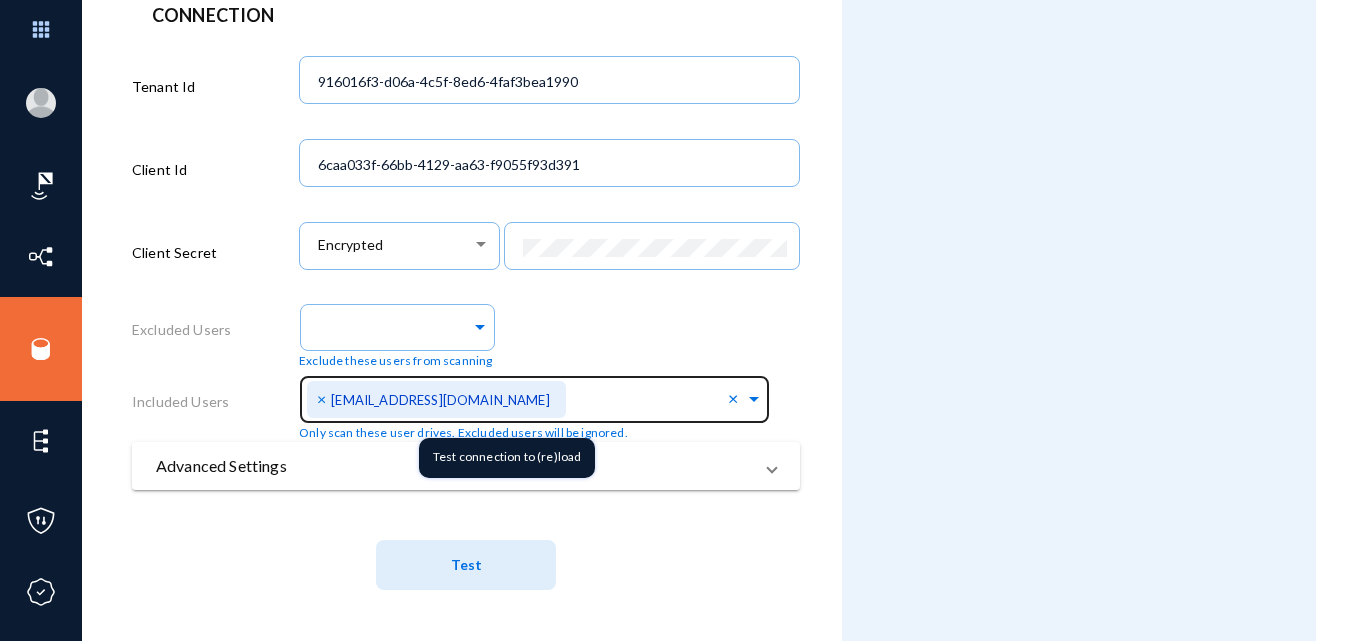 click on "×" 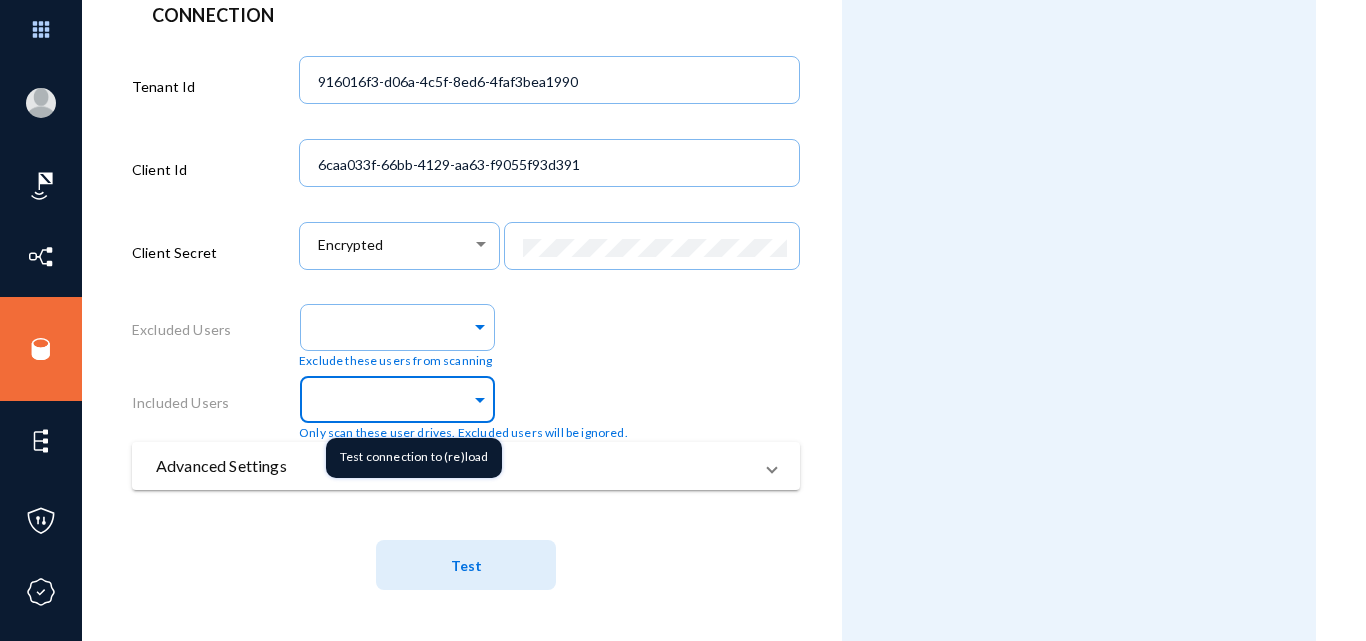 click 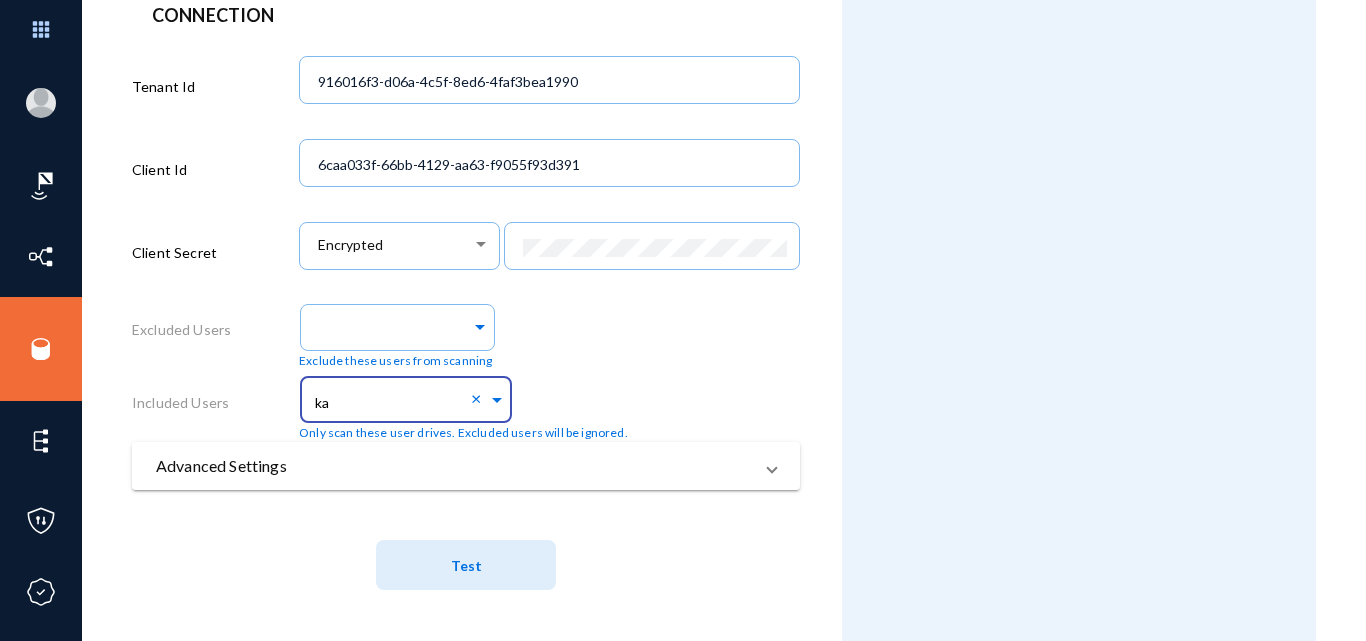 click on "Test" 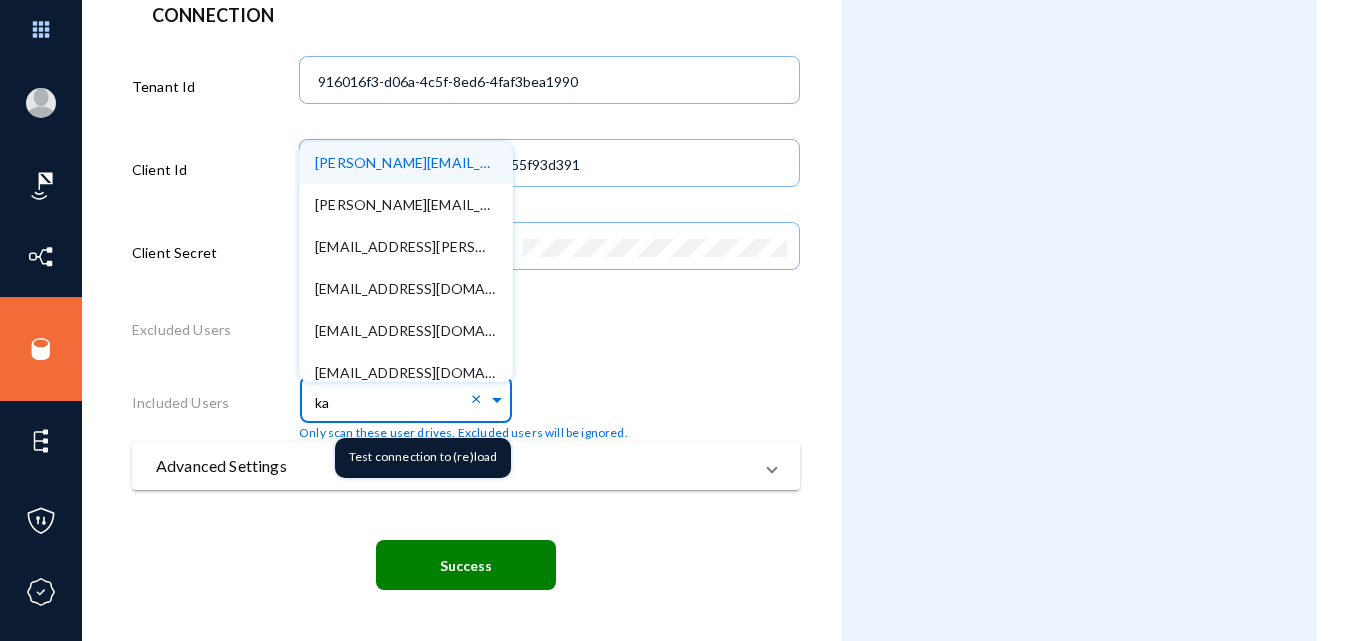 click on "ka" 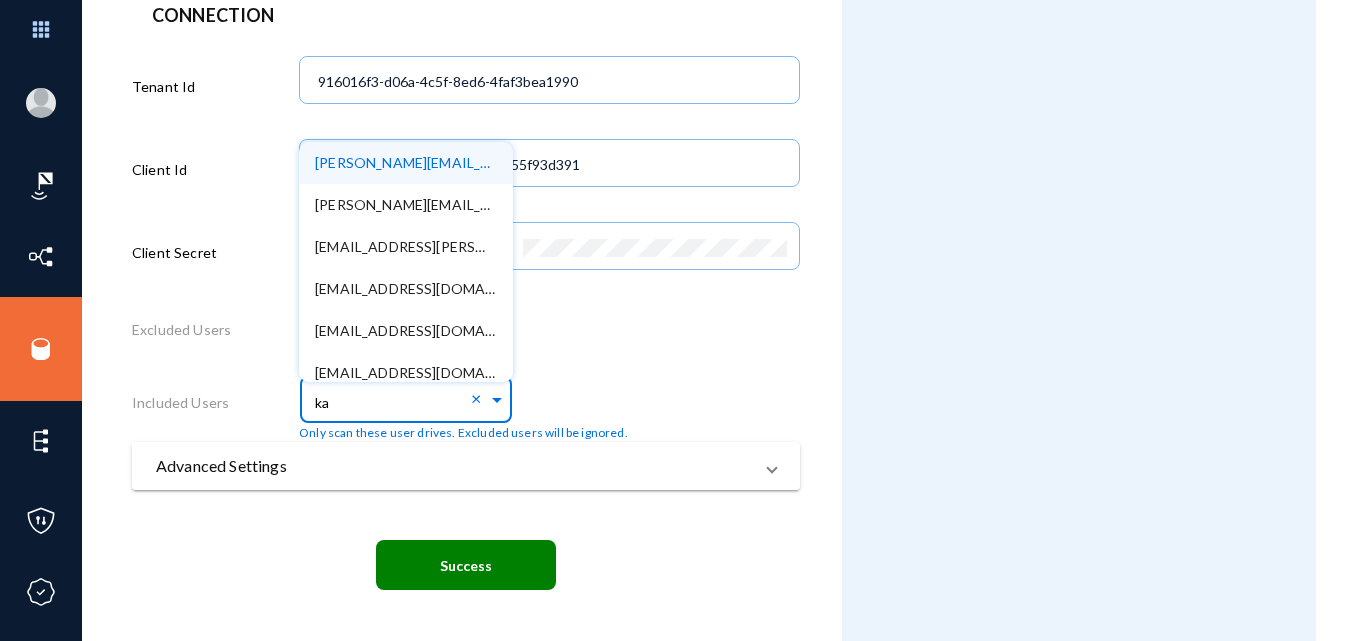 type on "kal" 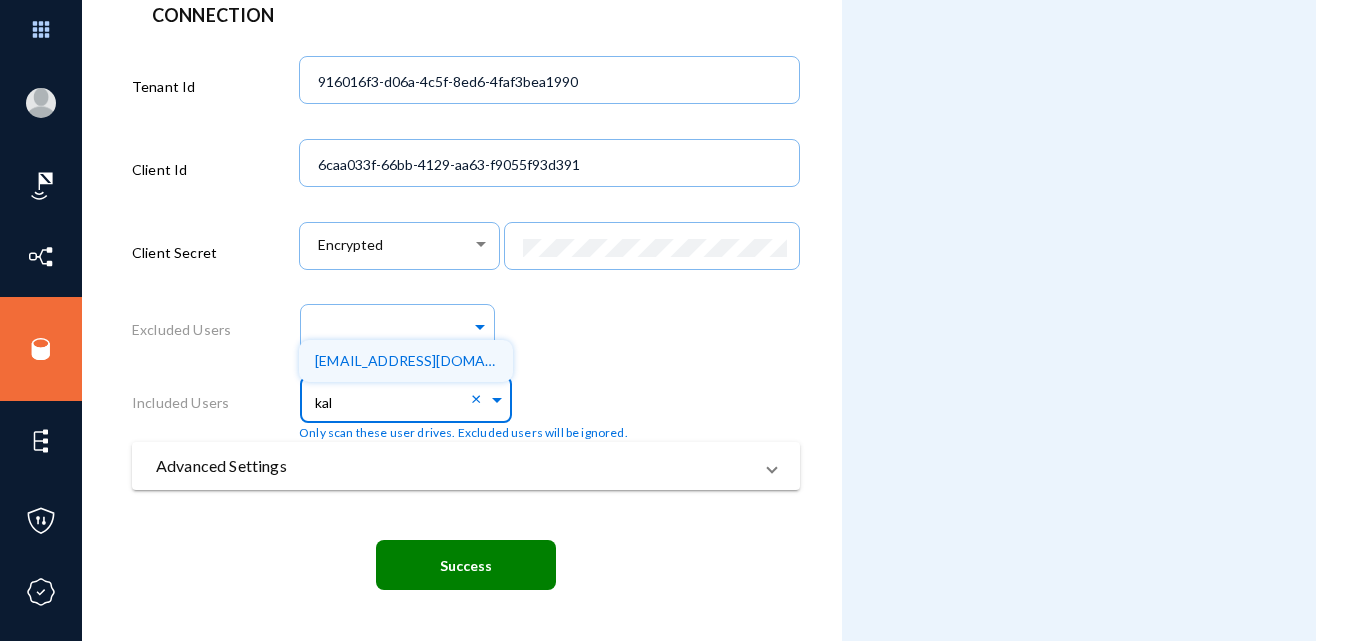 click on "[EMAIL_ADDRESS][DOMAIN_NAME]" at bounding box center [433, 360] 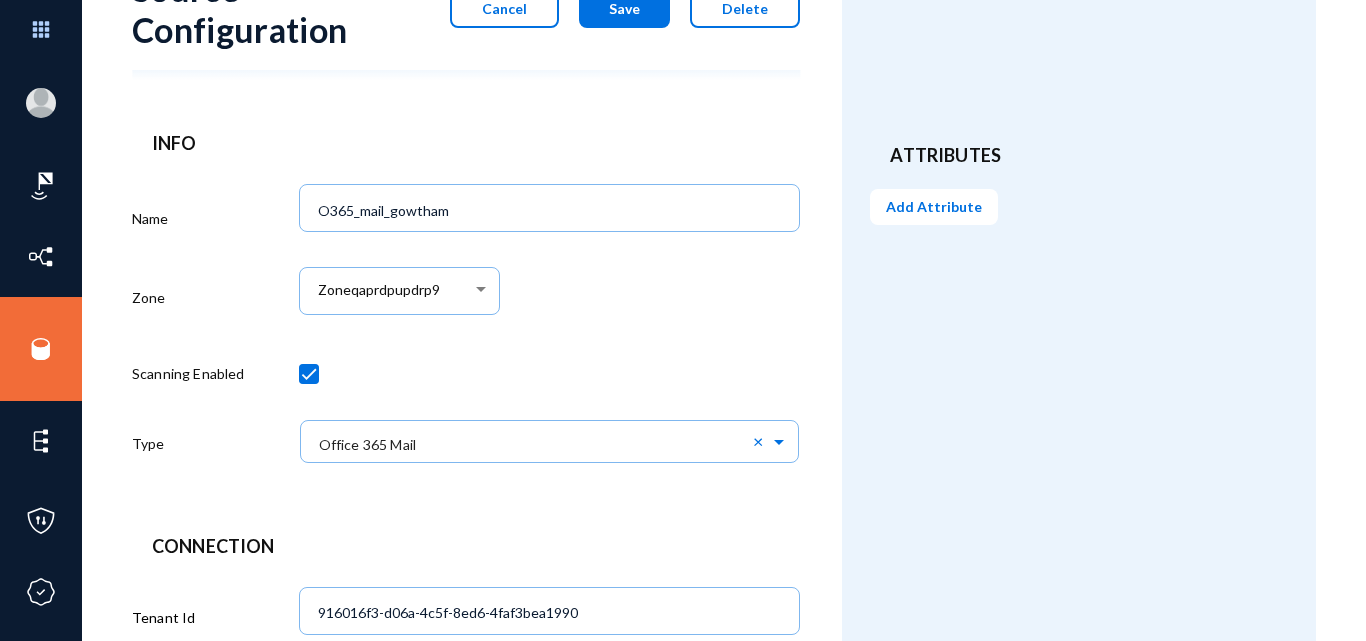 scroll, scrollTop: 0, scrollLeft: 0, axis: both 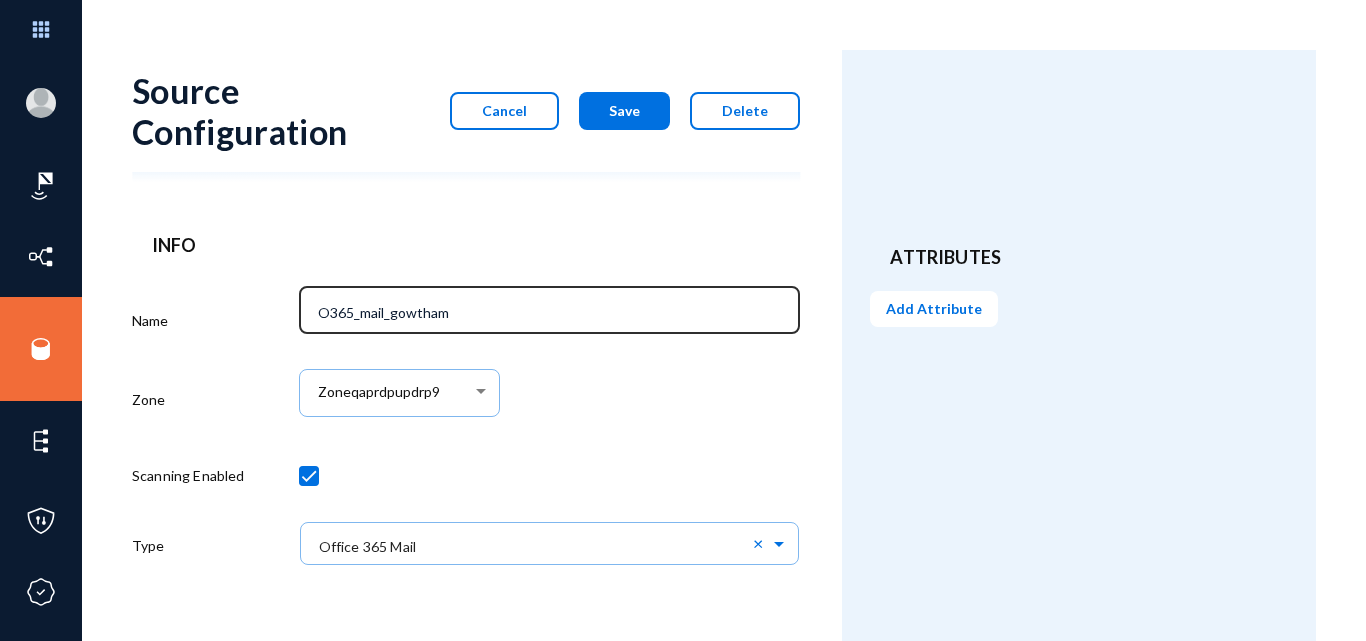 type 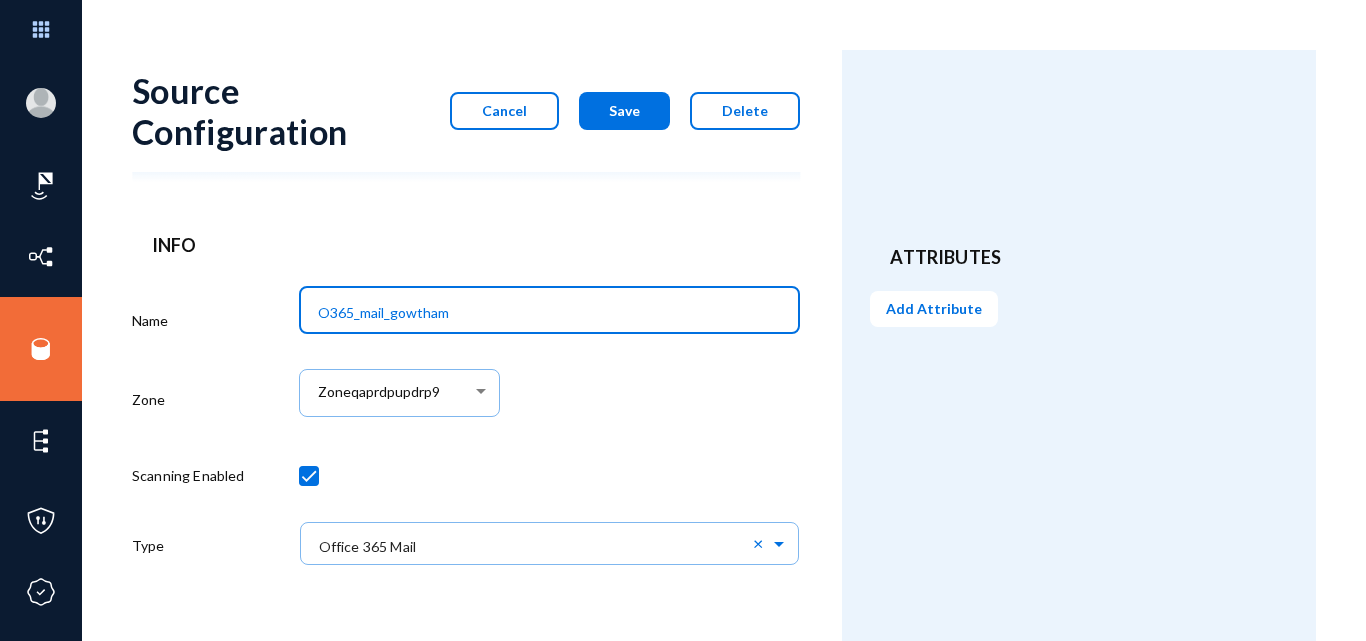 click on "O365_mail_gowtham" at bounding box center (554, 313) 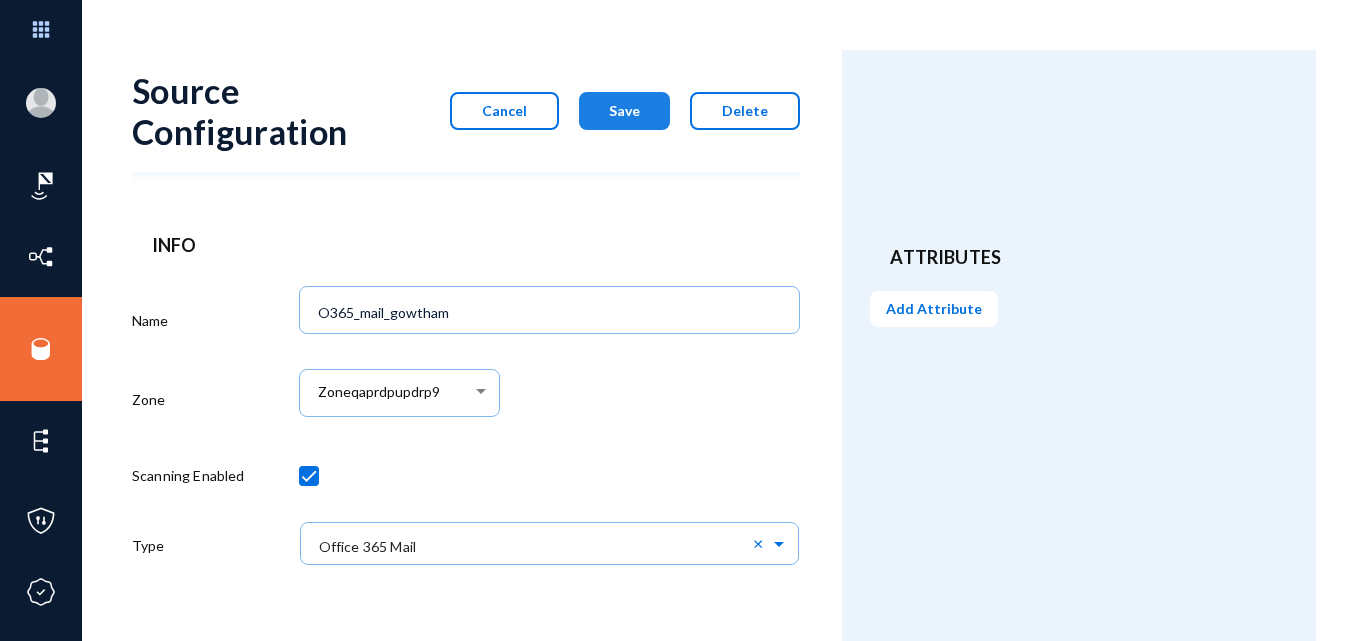 click on "Save" 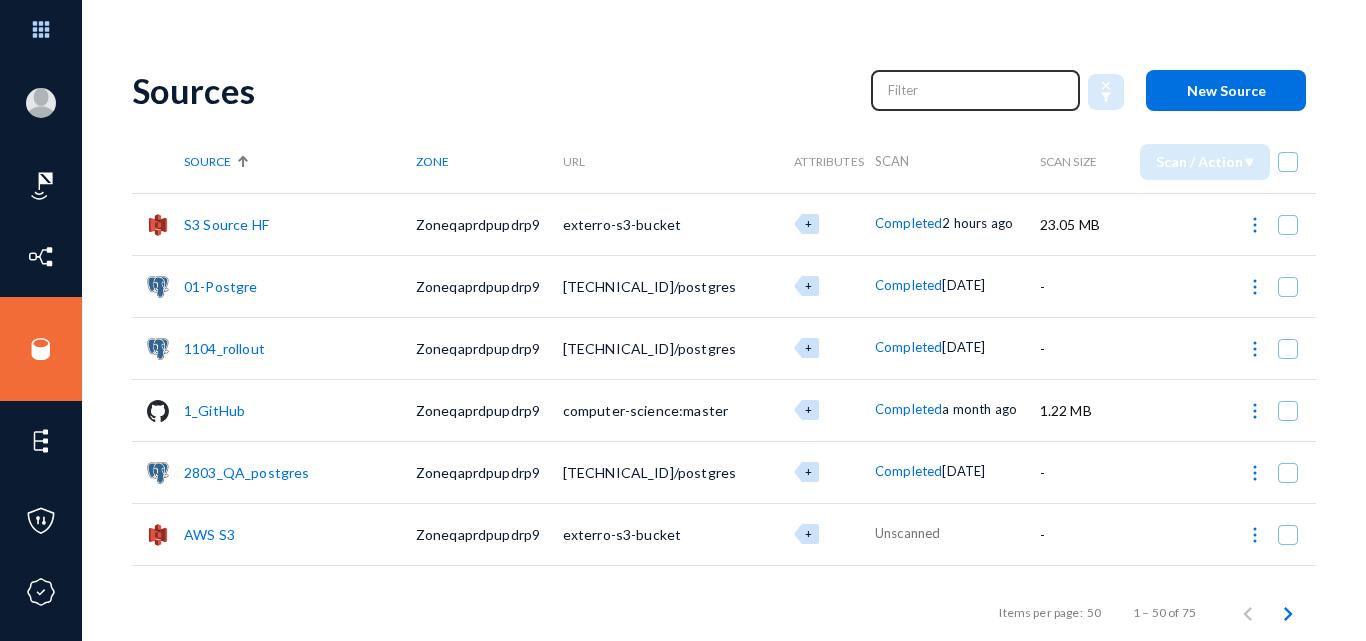 click at bounding box center [976, 90] 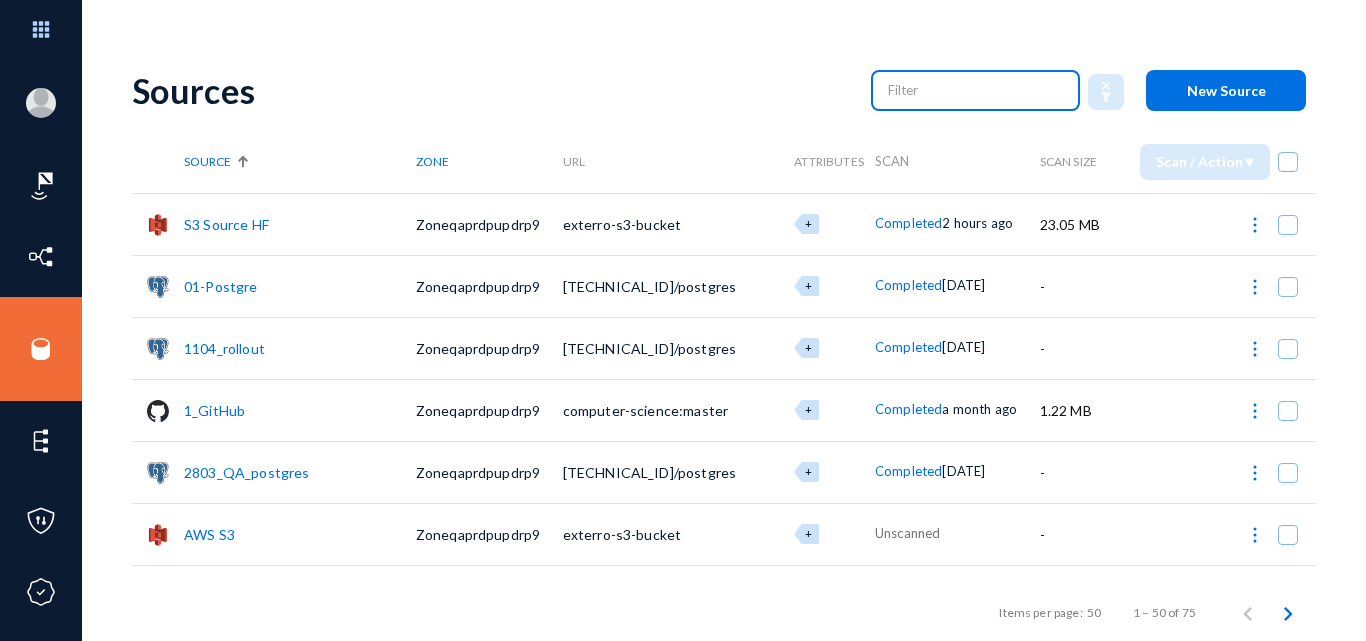 paste on "O365_mail_gowtham" 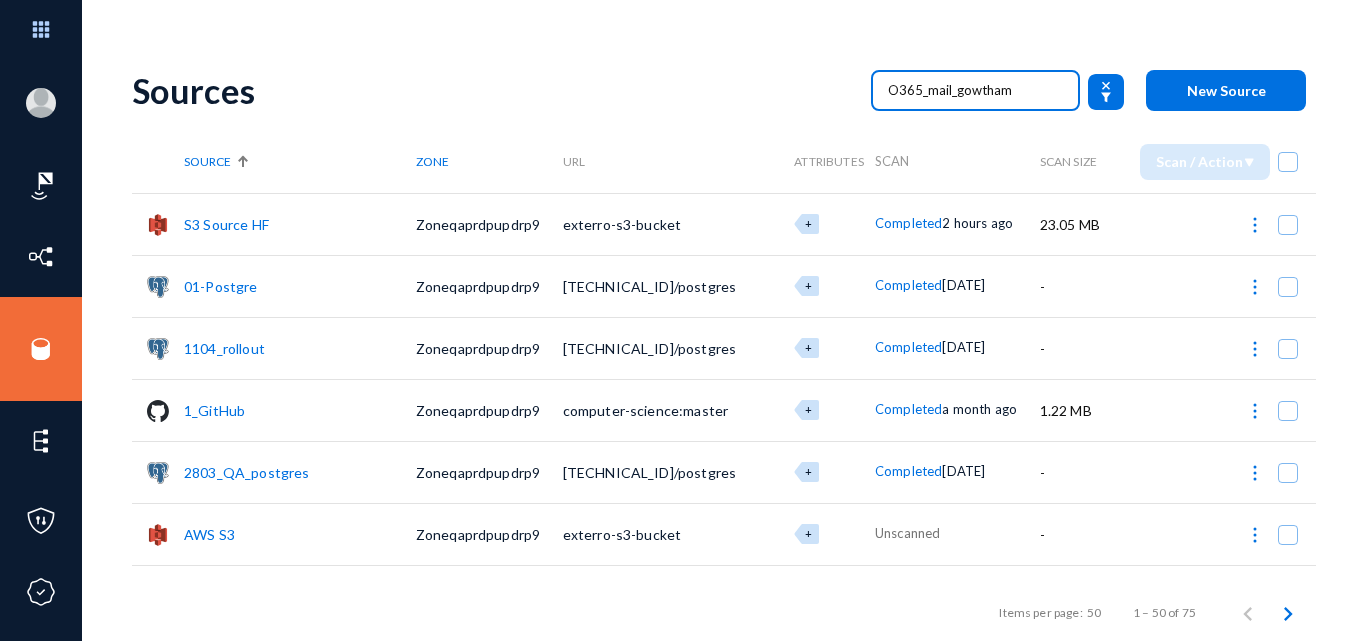 type on "O365_mail_gowtham" 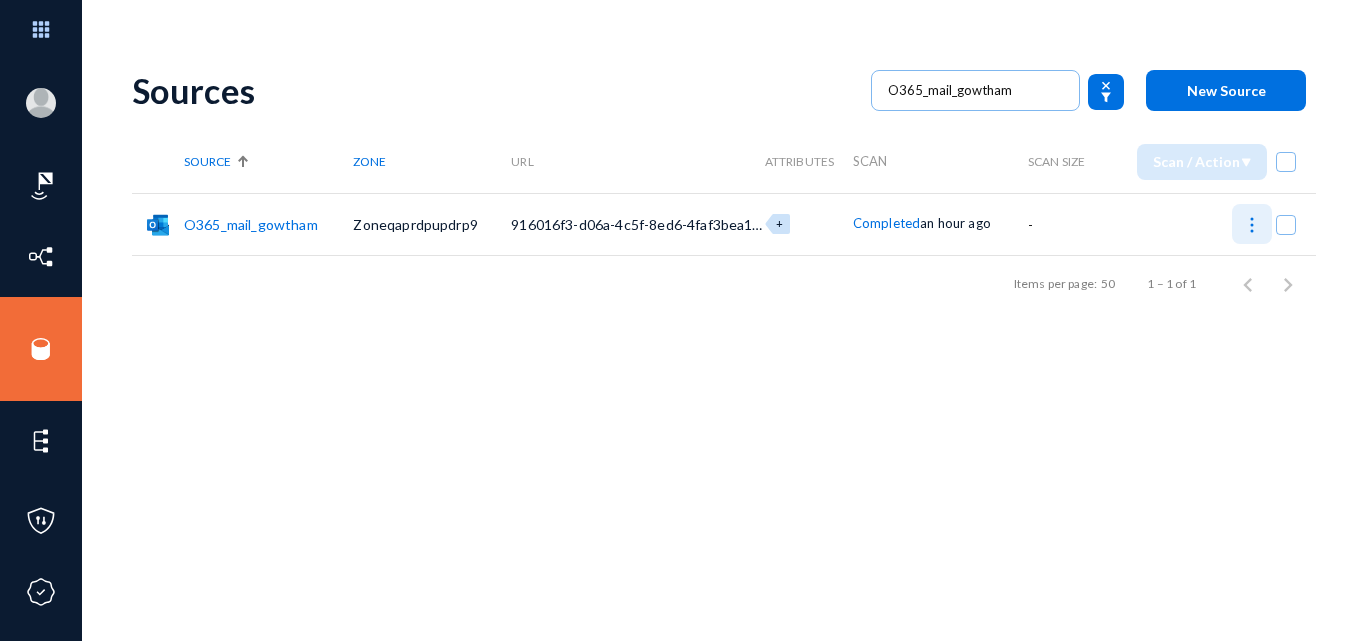 click 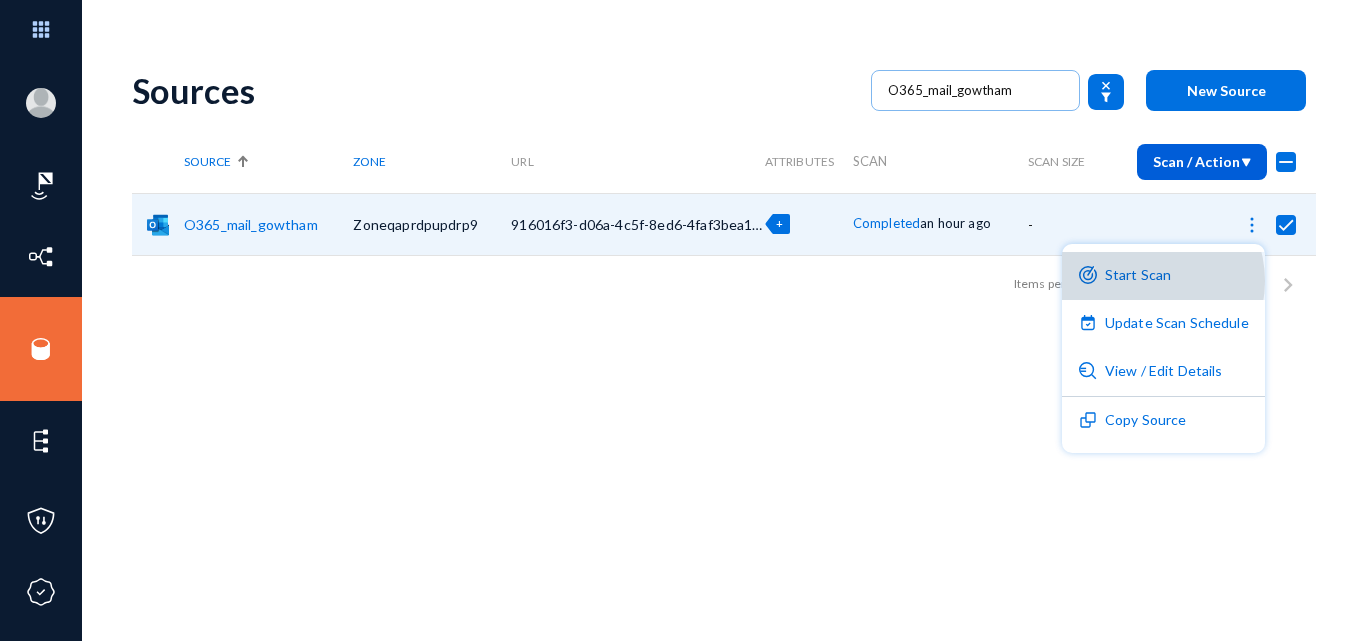 click on "Start Scan" at bounding box center [1163, 276] 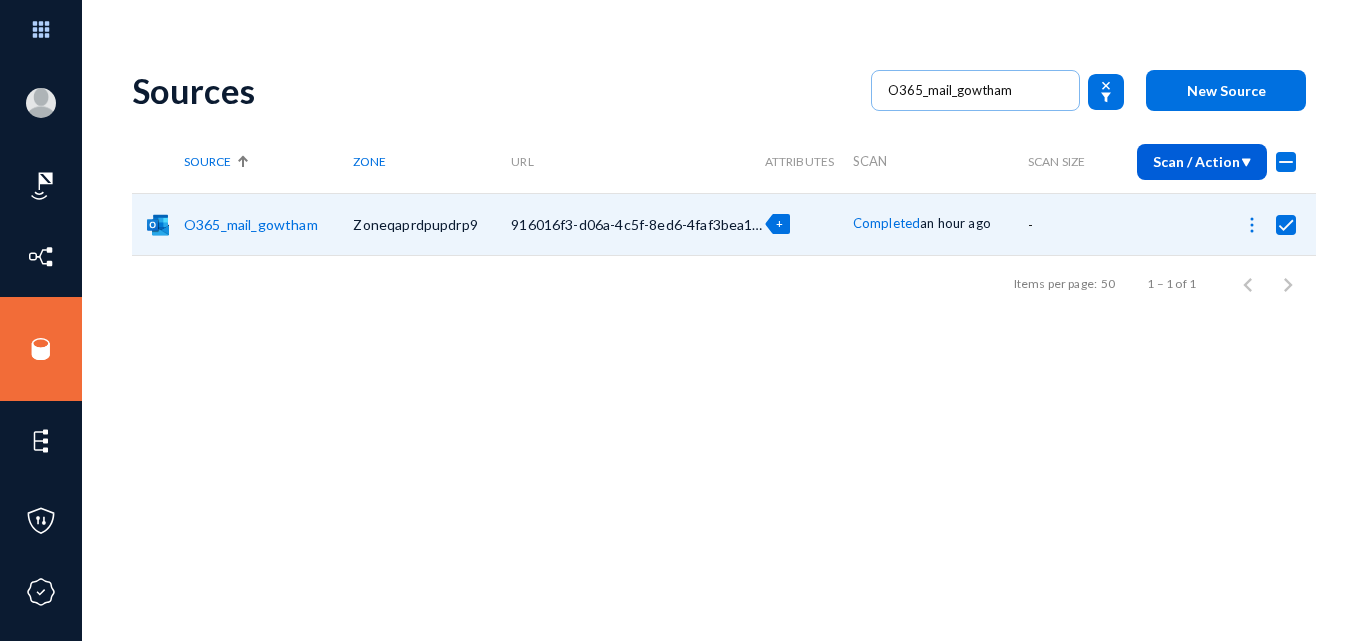 checkbox on "false" 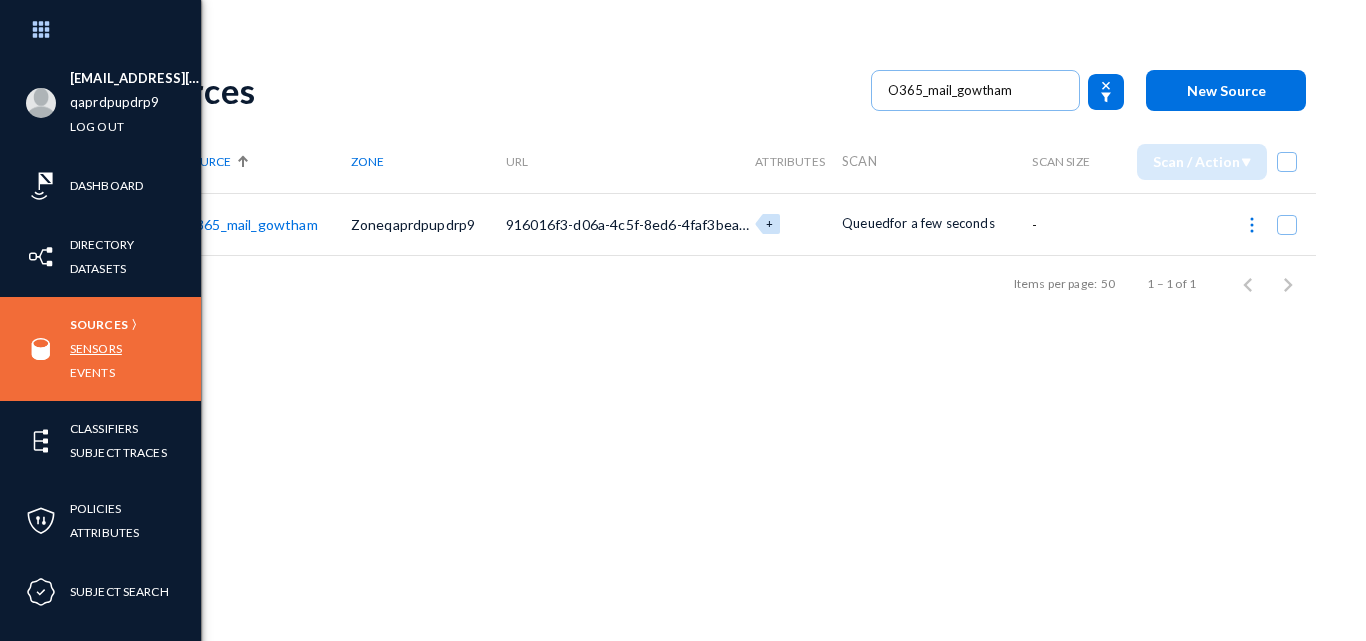 click on "Sensors" at bounding box center (96, 348) 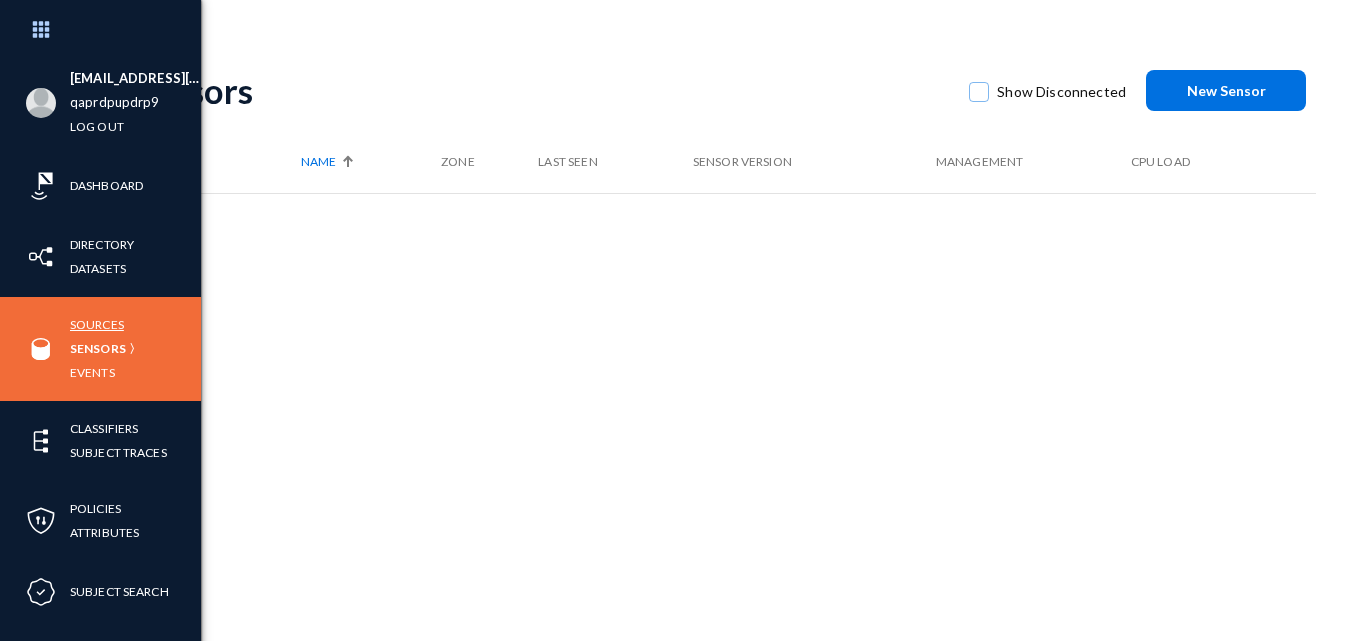 click on "Sources" at bounding box center (97, 324) 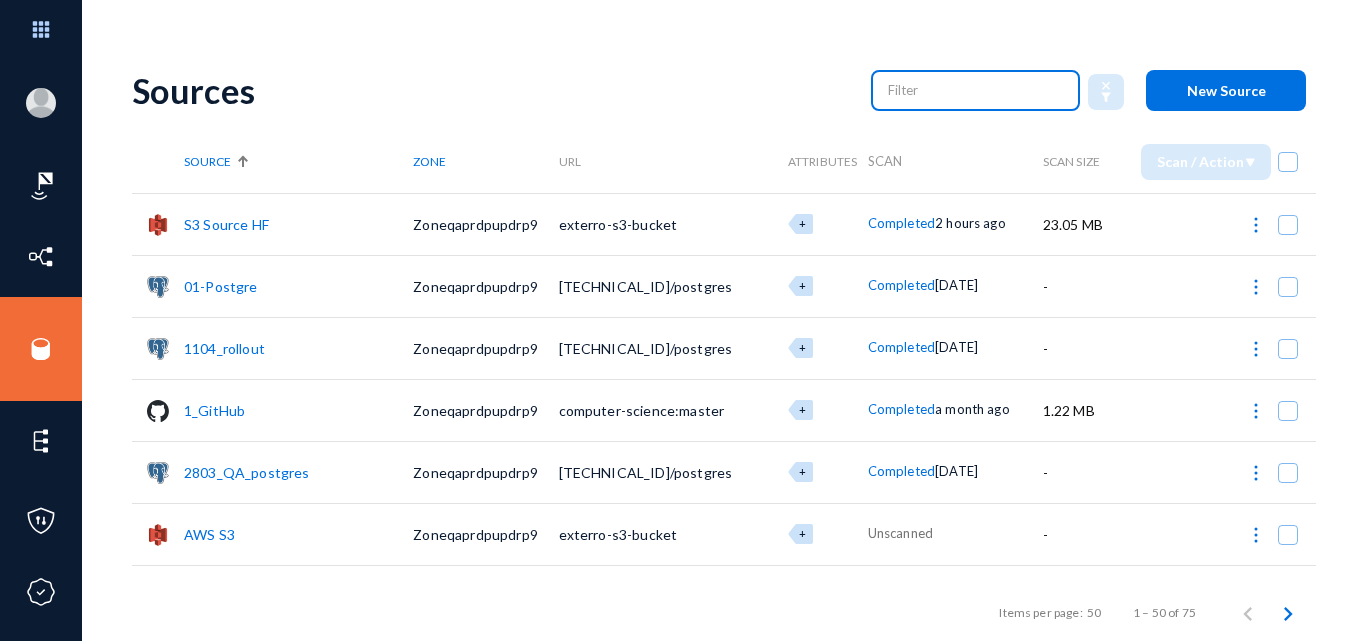 click at bounding box center [976, 90] 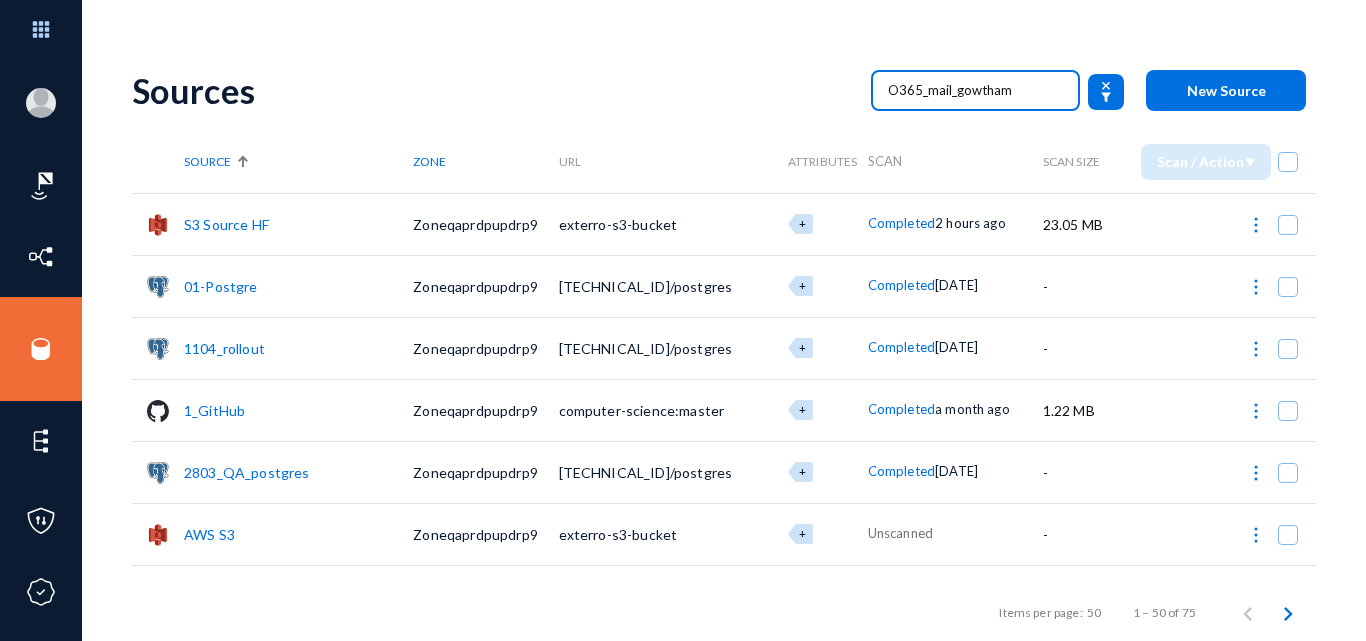 type on "O365_mail_gowtham" 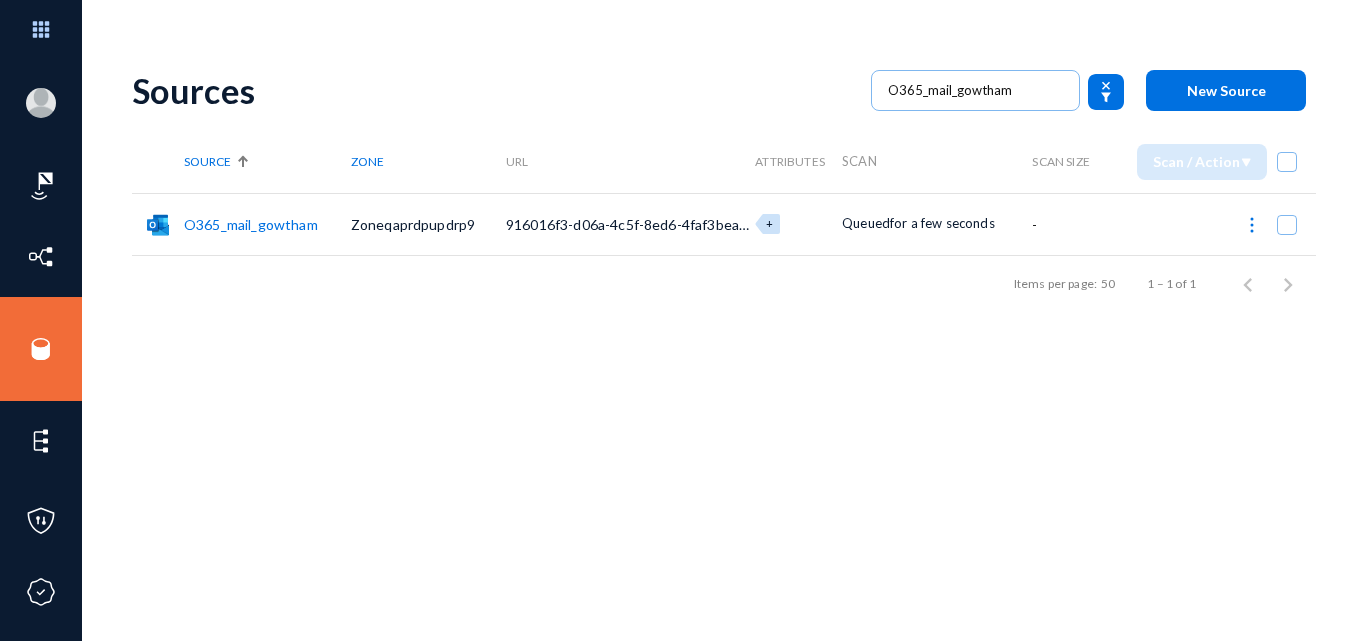 click on "Sources O365_mail_gowtham
New Source  Source Zone URL Attributes Scan Scan Size  Scan / Action    O365_mail_gowtham  Zoneqaprdpupdrp9  916016f3-d06a-4c5f-8ed6-4faf3bea1990 + Queued  for a few seconds  -     Items per page:  50  1 – 1 of 1" 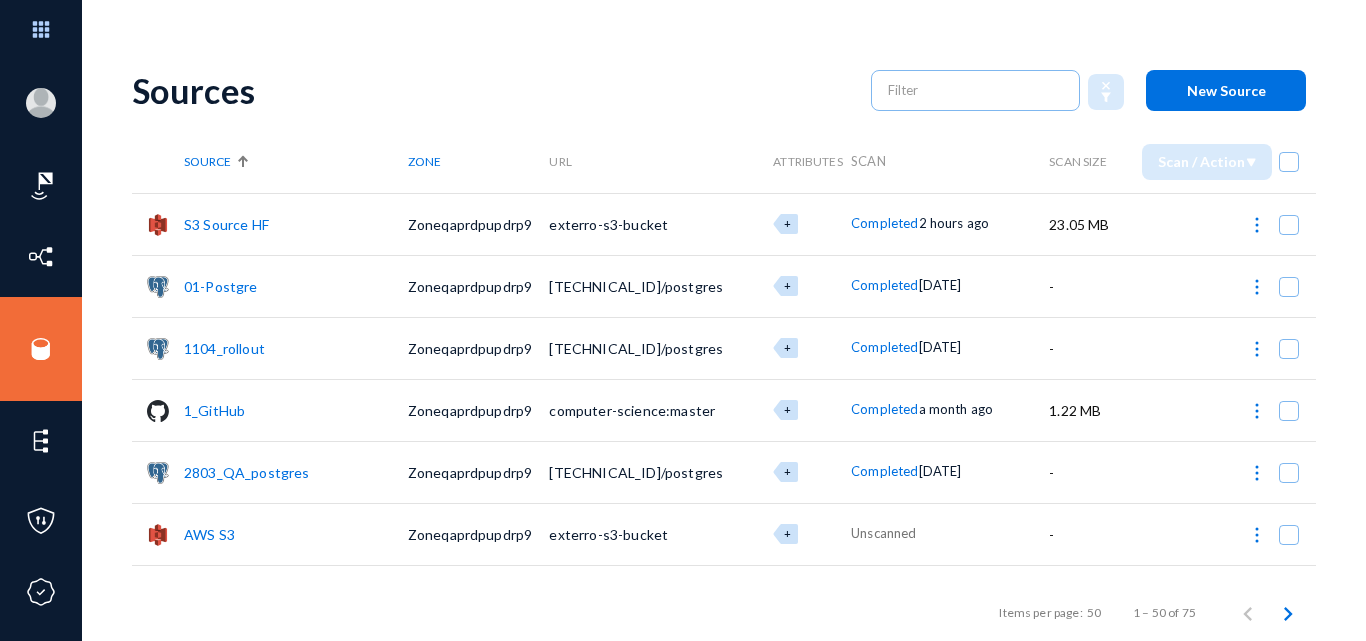scroll, scrollTop: 0, scrollLeft: 0, axis: both 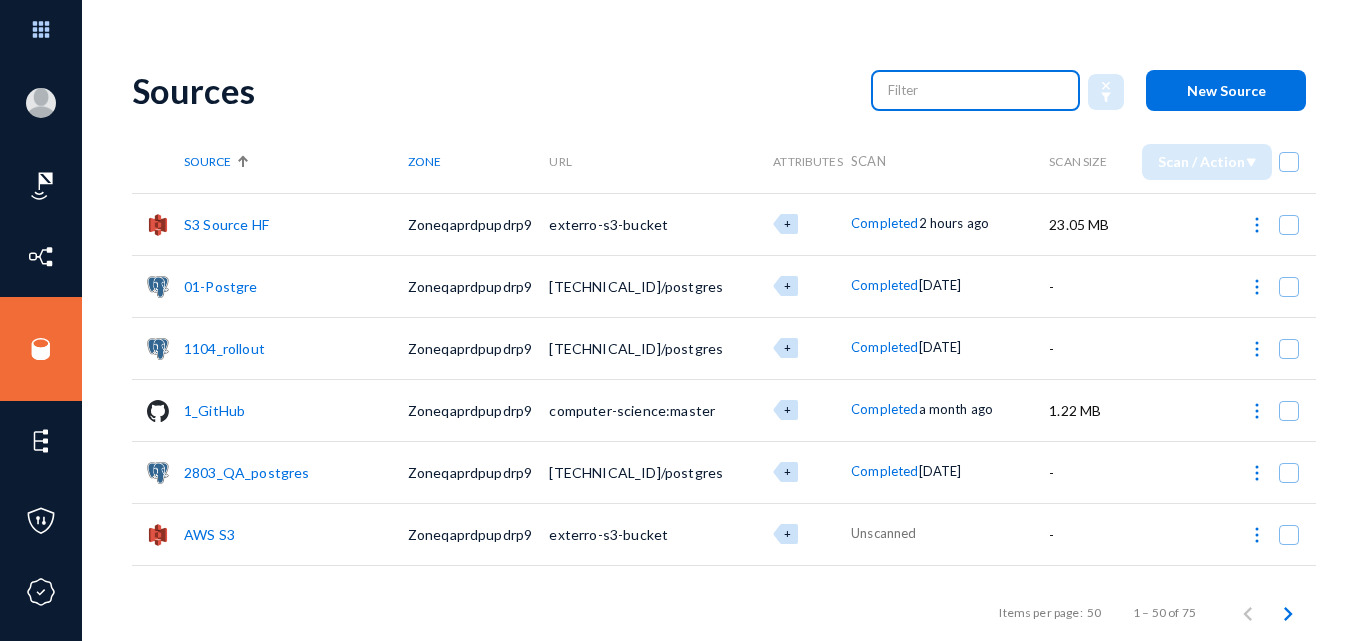 drag, startPoint x: 939, startPoint y: 95, endPoint x: 932, endPoint y: 77, distance: 19.313208 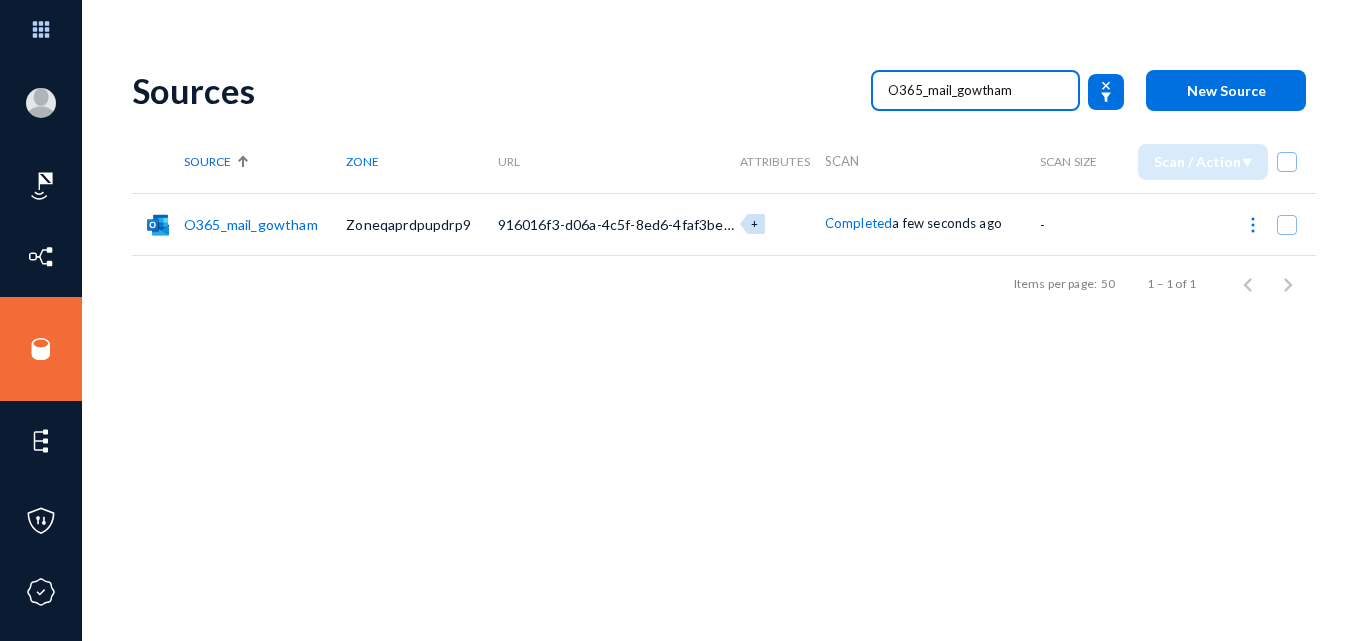 type on "O365_mail_gowtham" 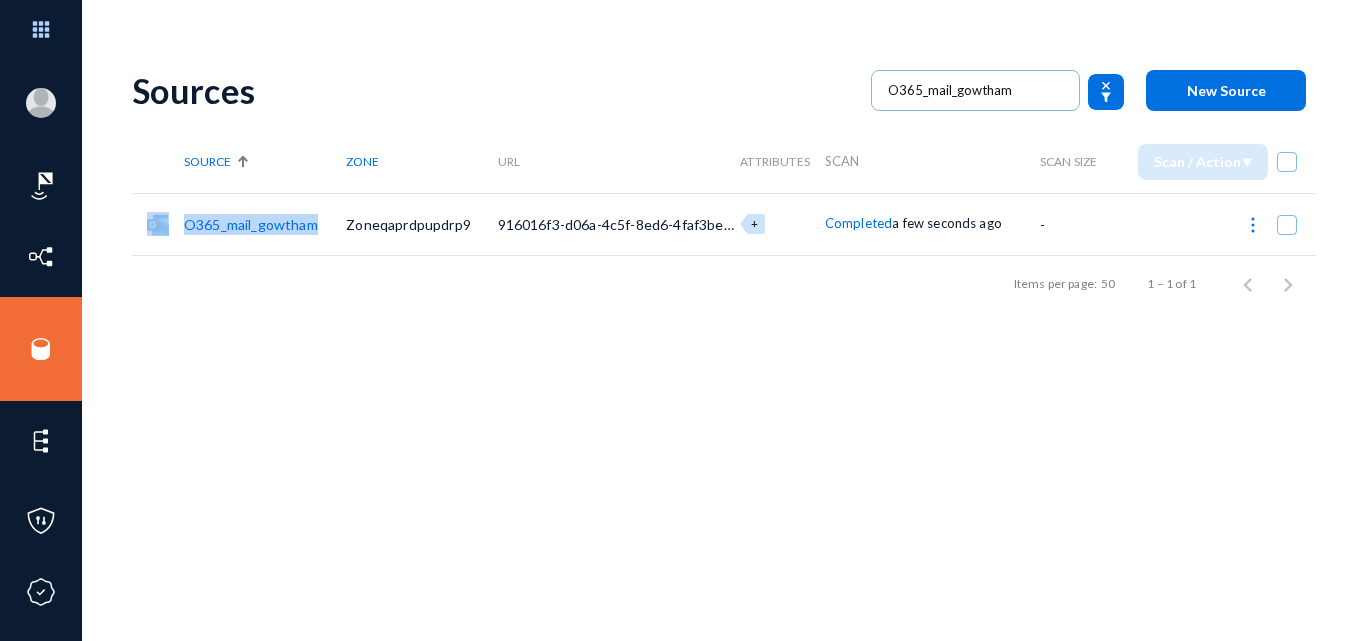 drag, startPoint x: 305, startPoint y: 226, endPoint x: 182, endPoint y: 221, distance: 123.101585 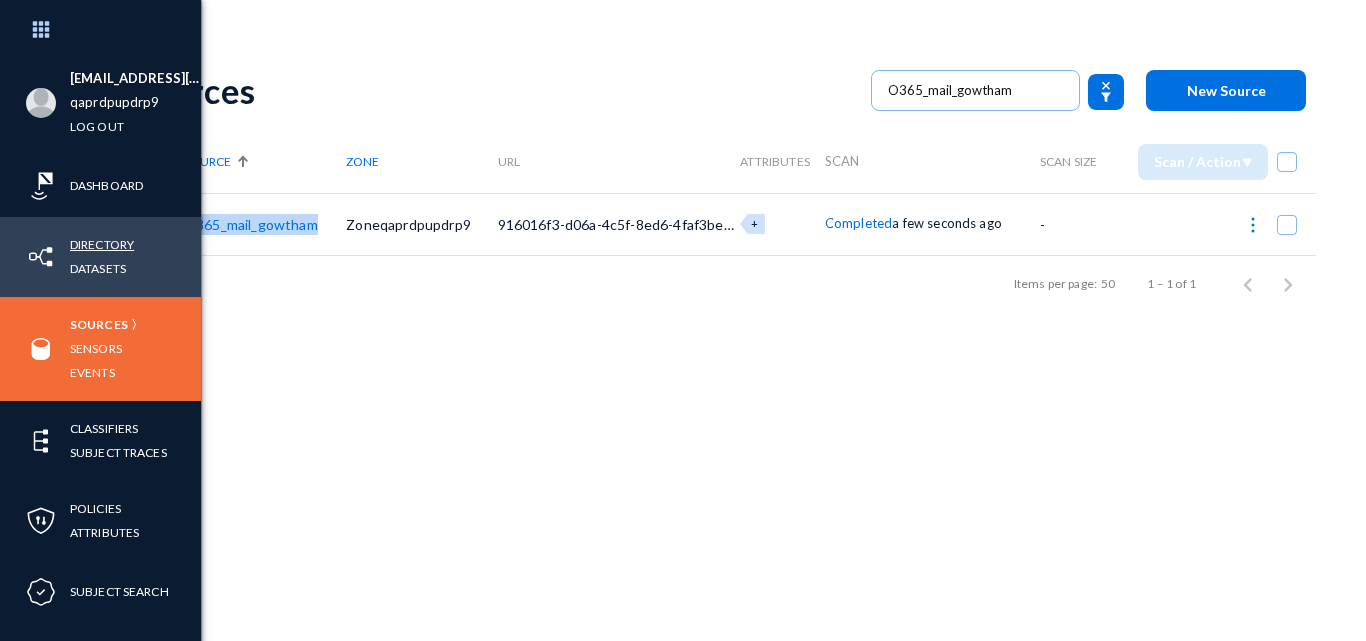click on "Directory" at bounding box center [102, 244] 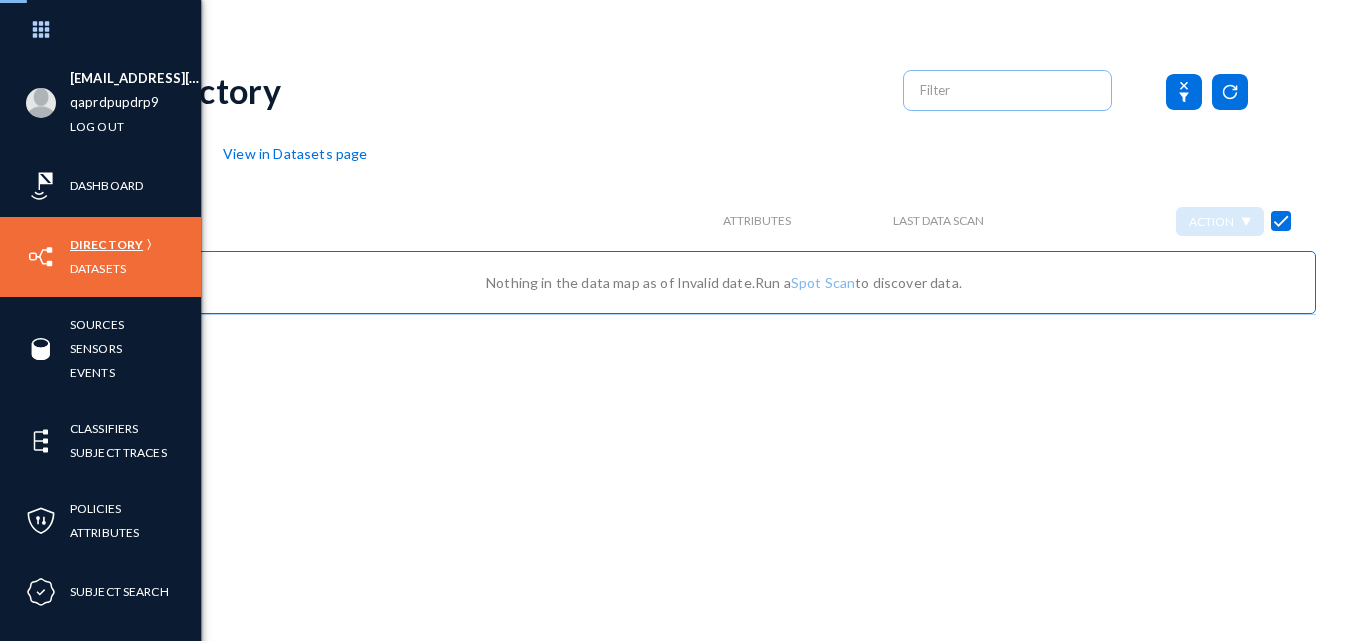 checkbox on "false" 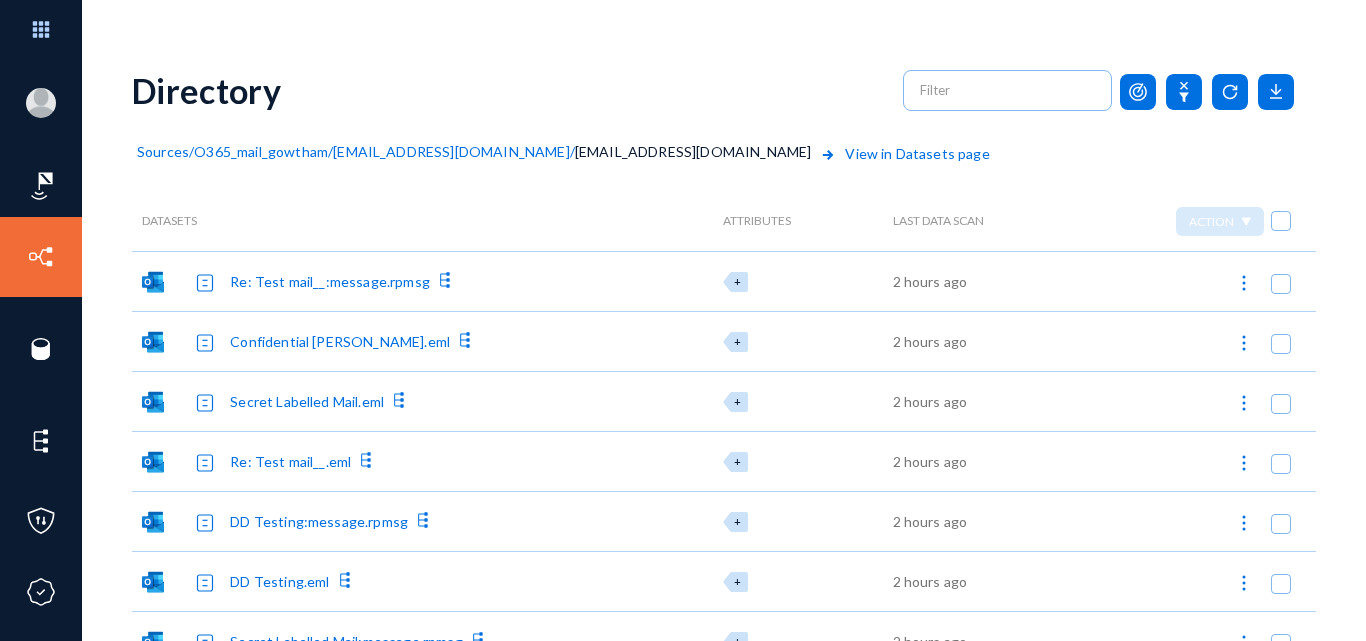 click on "O365_mail_gowtham" 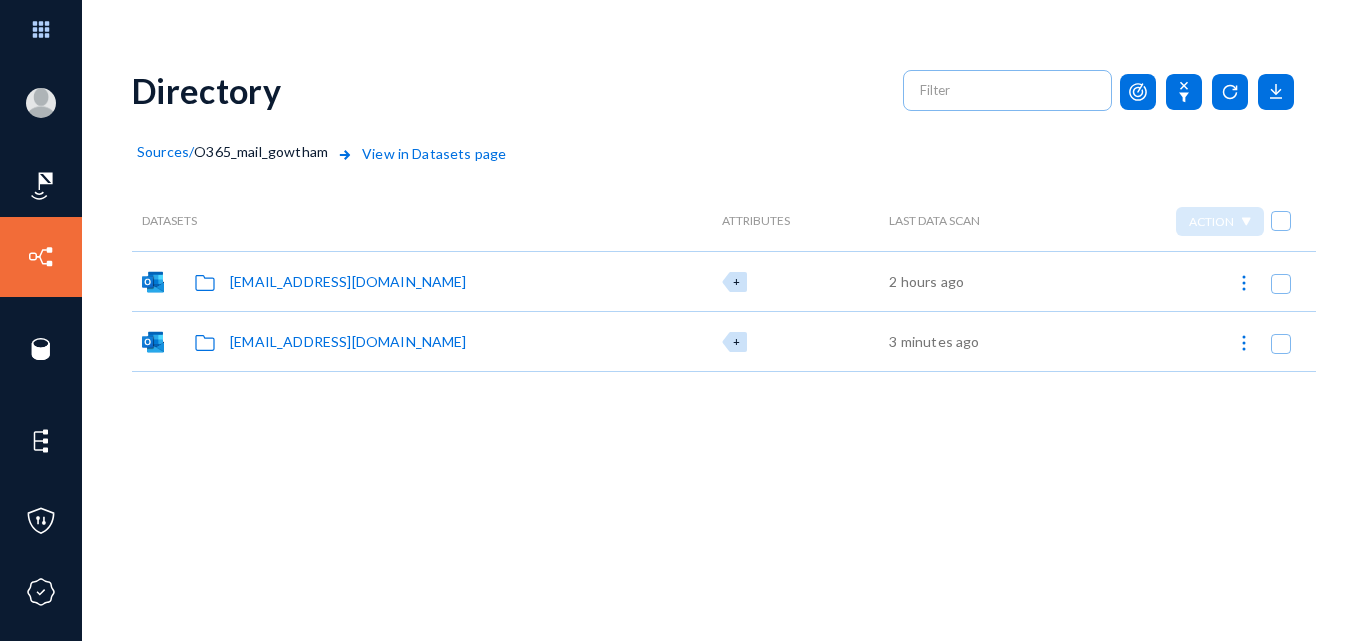 click on "[EMAIL_ADDRESS][DOMAIN_NAME]" 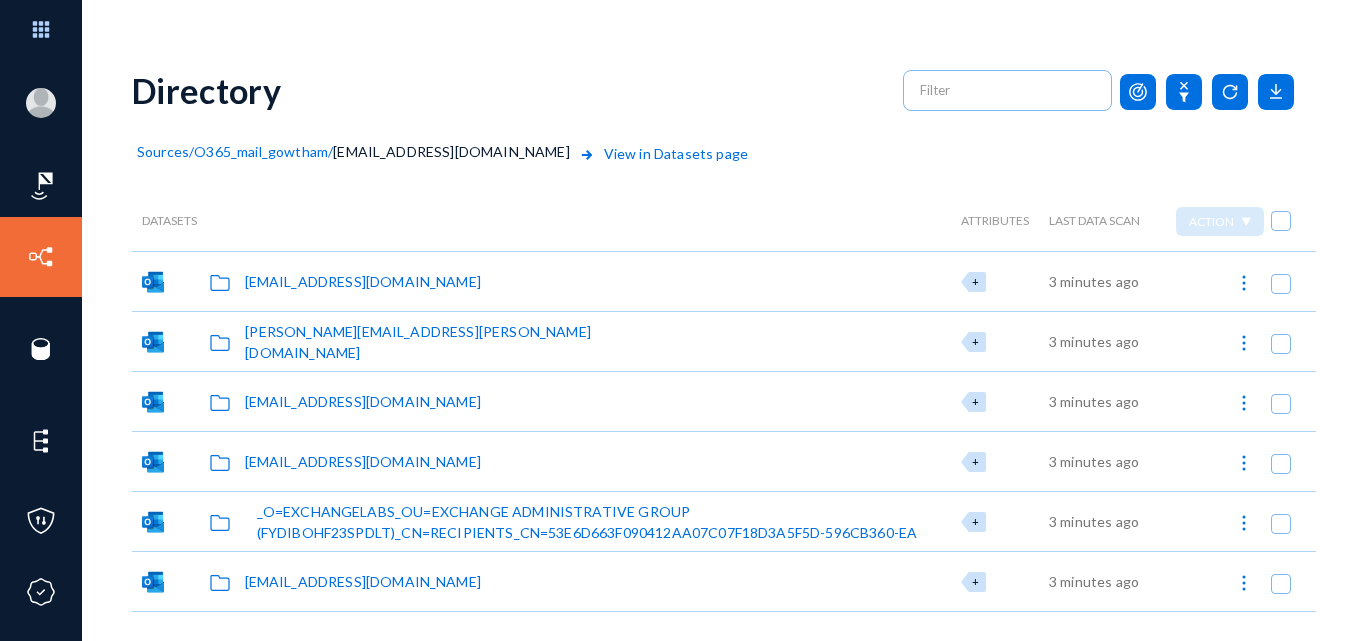 click on "O365_mail_gowtham" 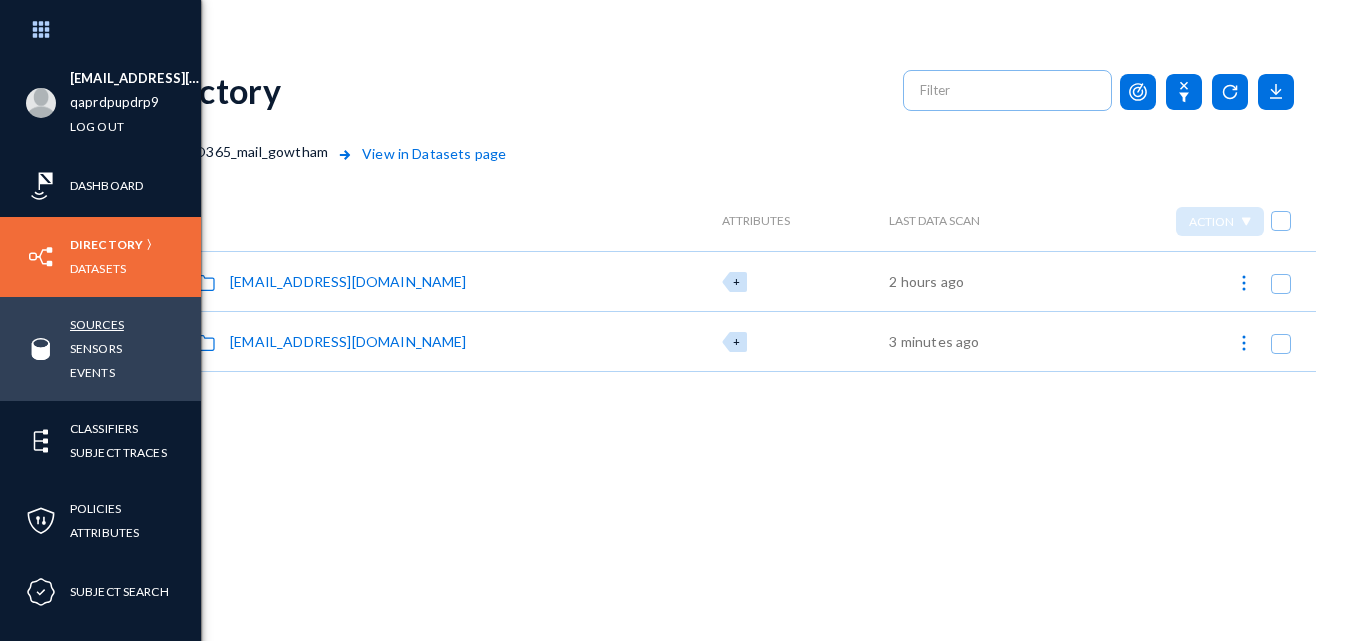 click on "Sources" at bounding box center [97, 324] 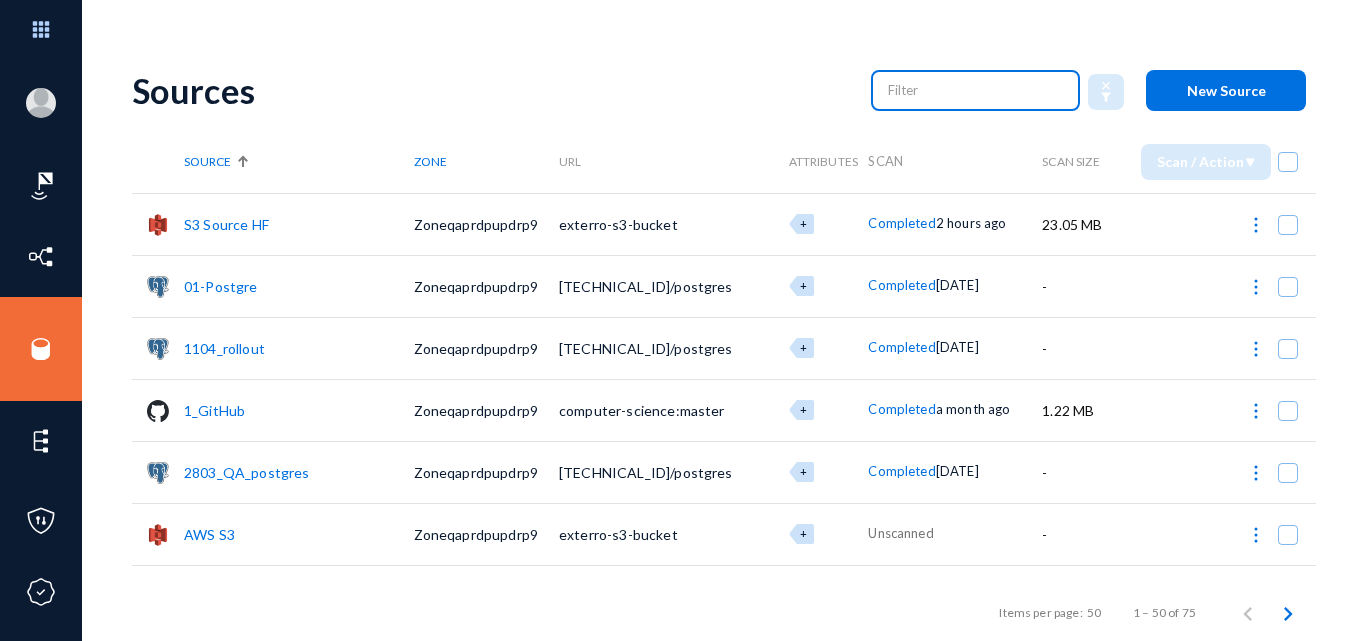 click at bounding box center (976, 90) 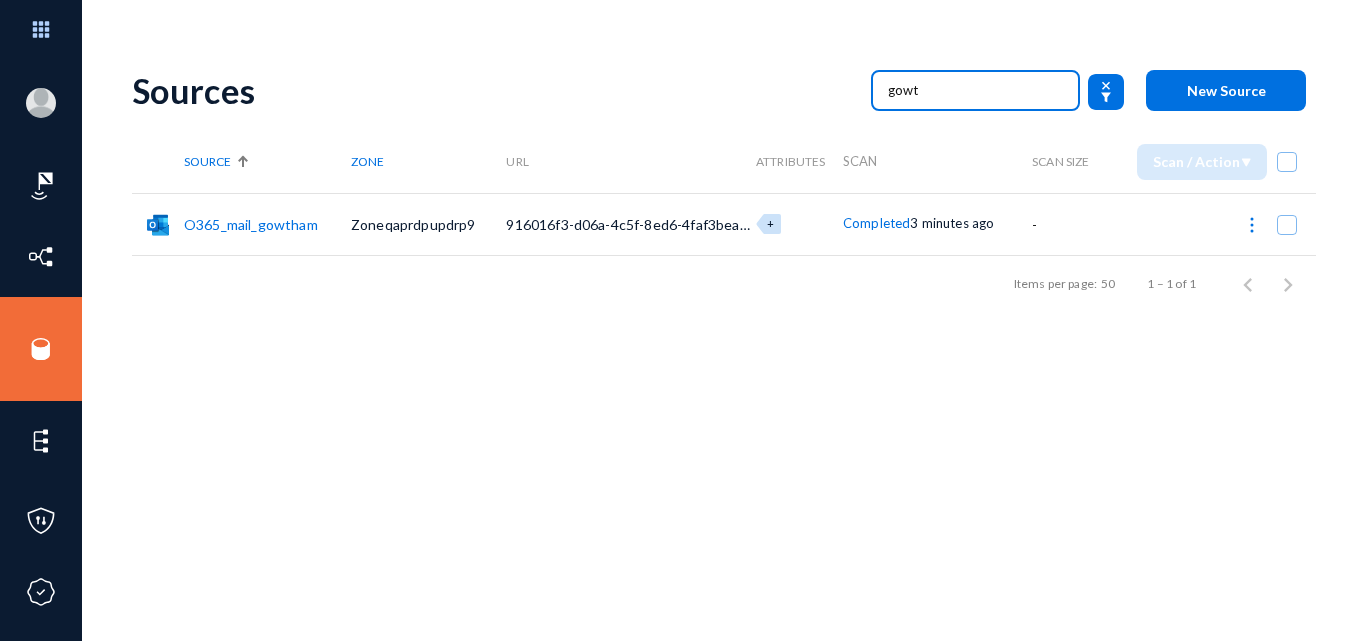 type on "gowt" 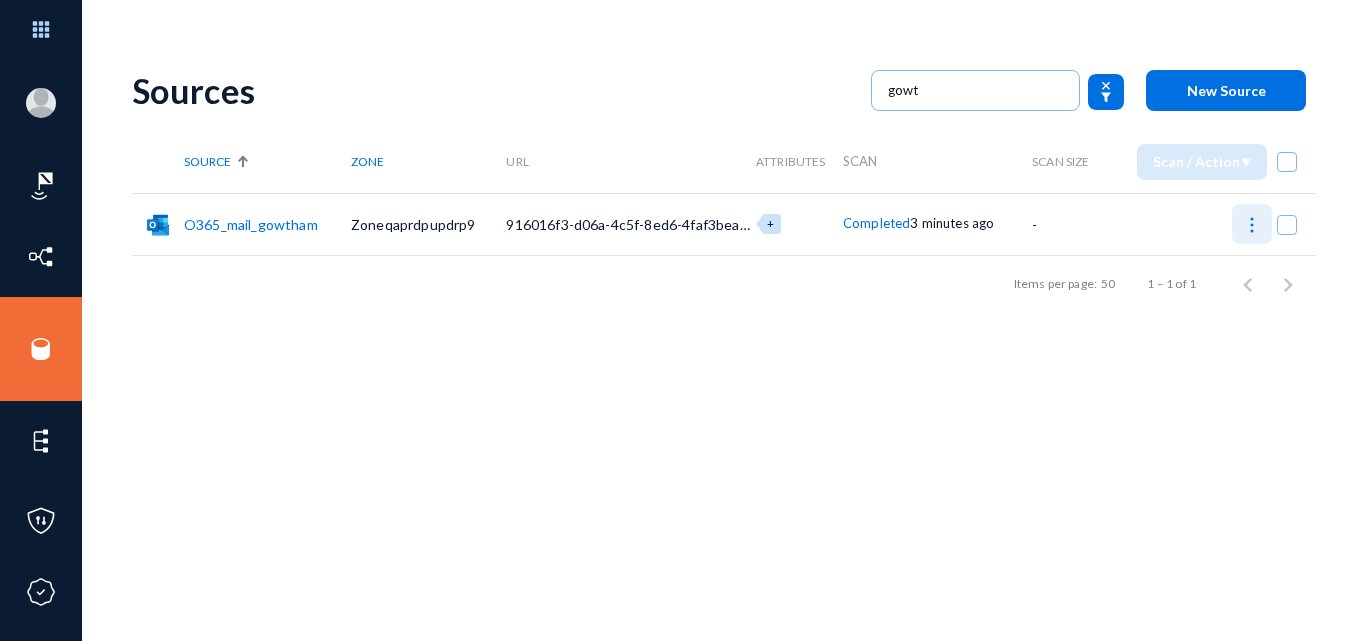 click 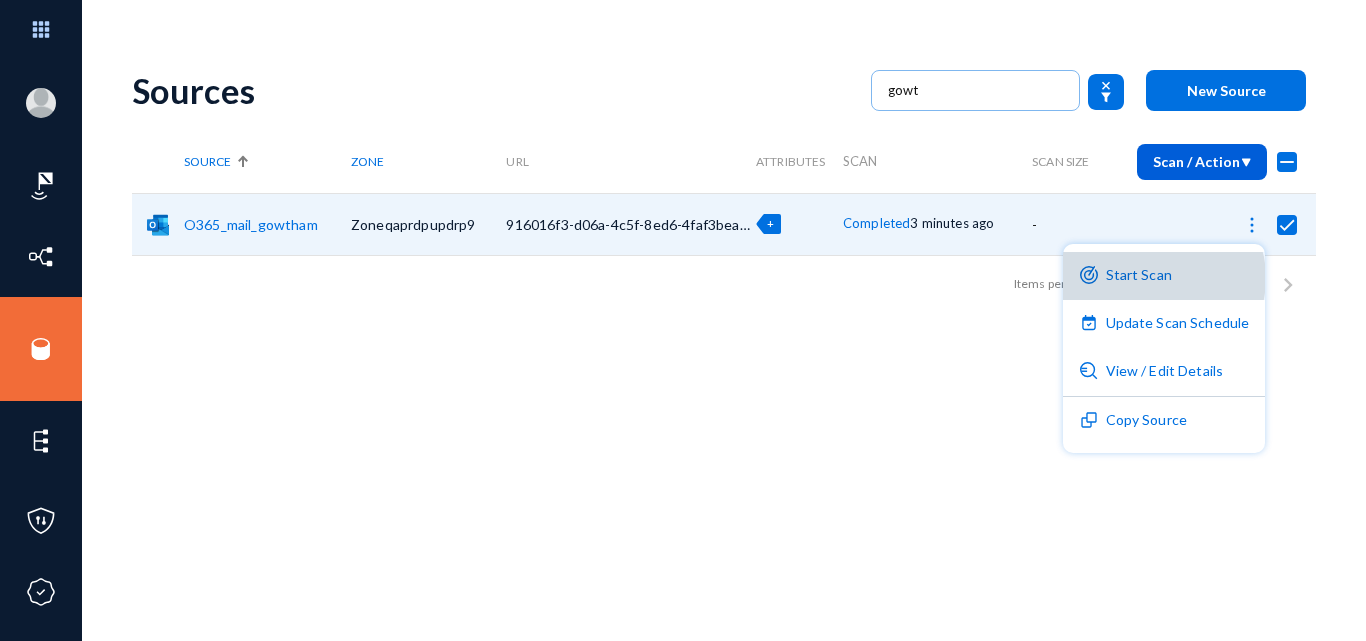 click on "Start Scan" at bounding box center (1164, 276) 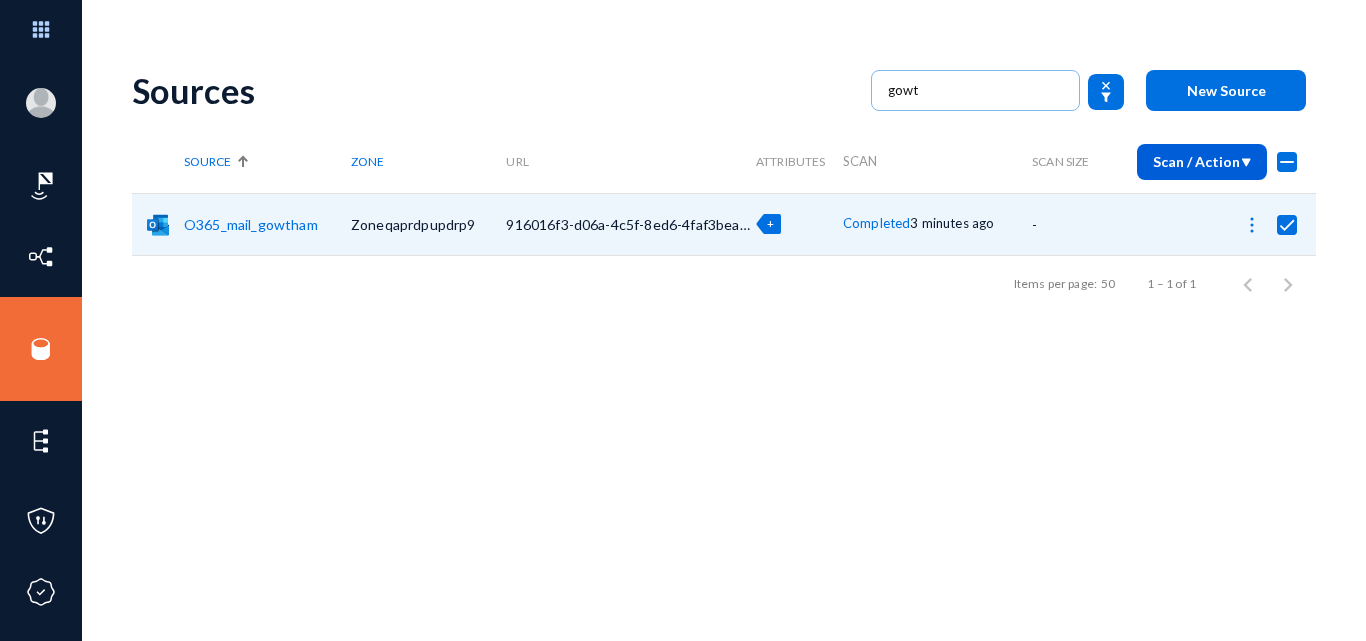 checkbox on "false" 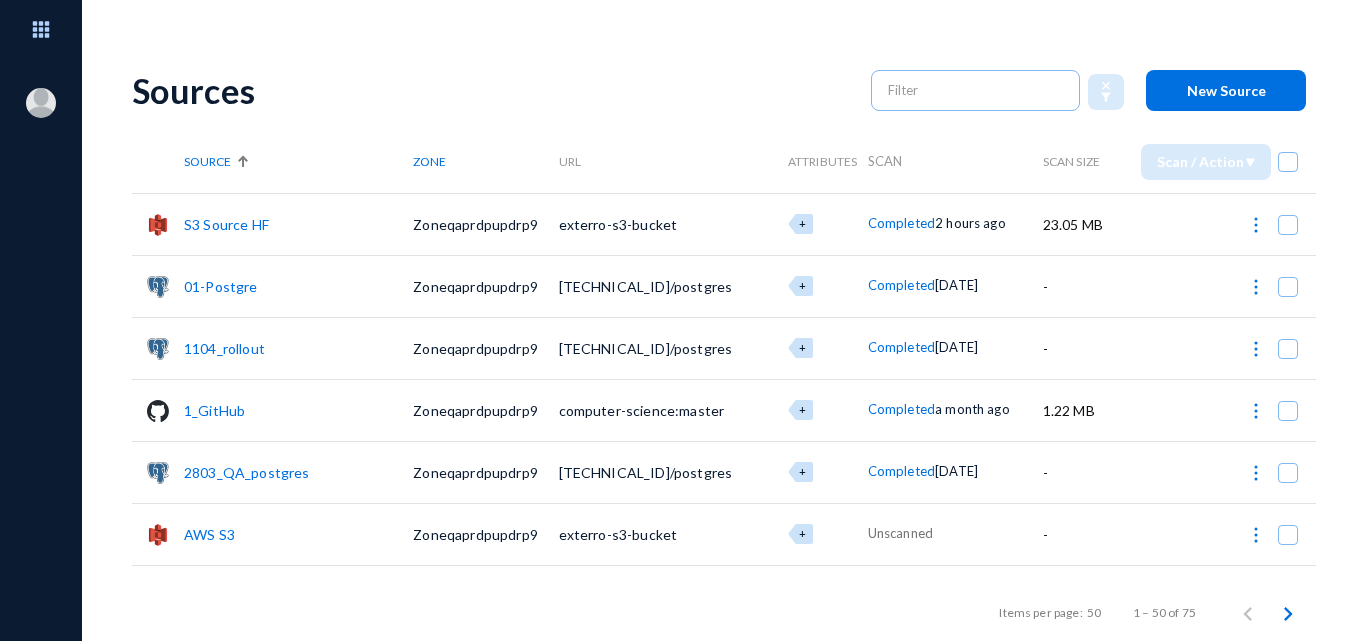 scroll, scrollTop: 0, scrollLeft: 0, axis: both 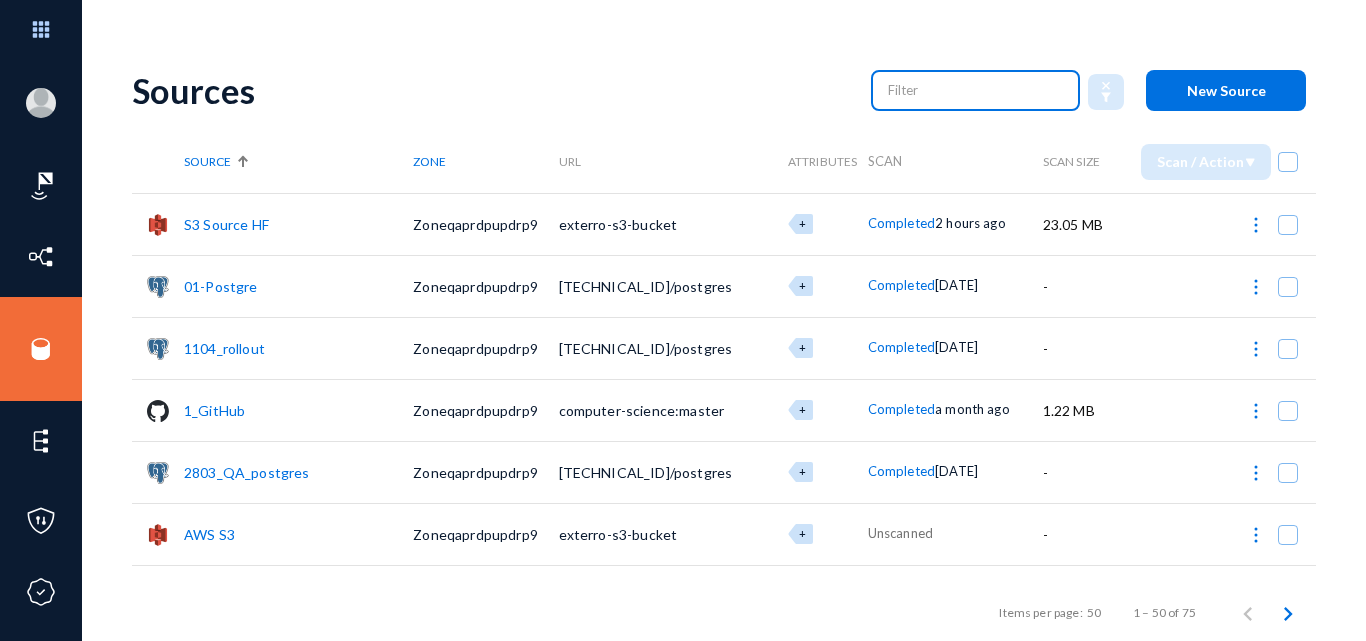 click at bounding box center [976, 90] 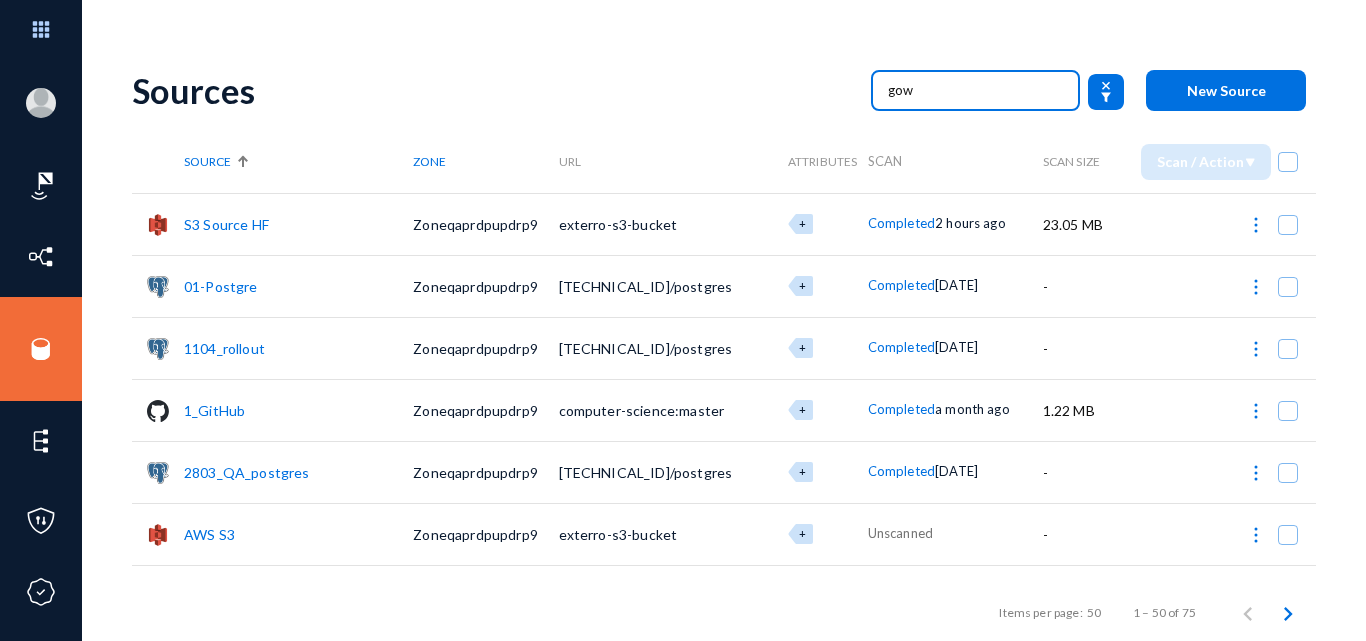 type on "gowt" 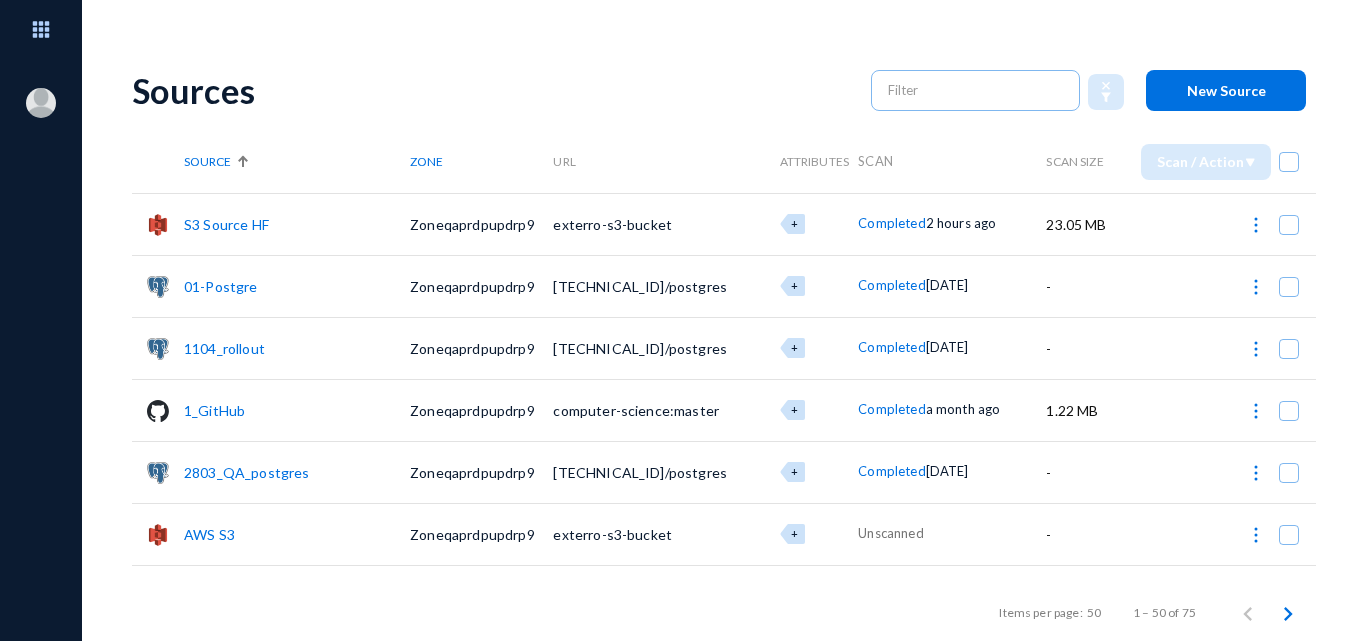 scroll, scrollTop: 0, scrollLeft: 0, axis: both 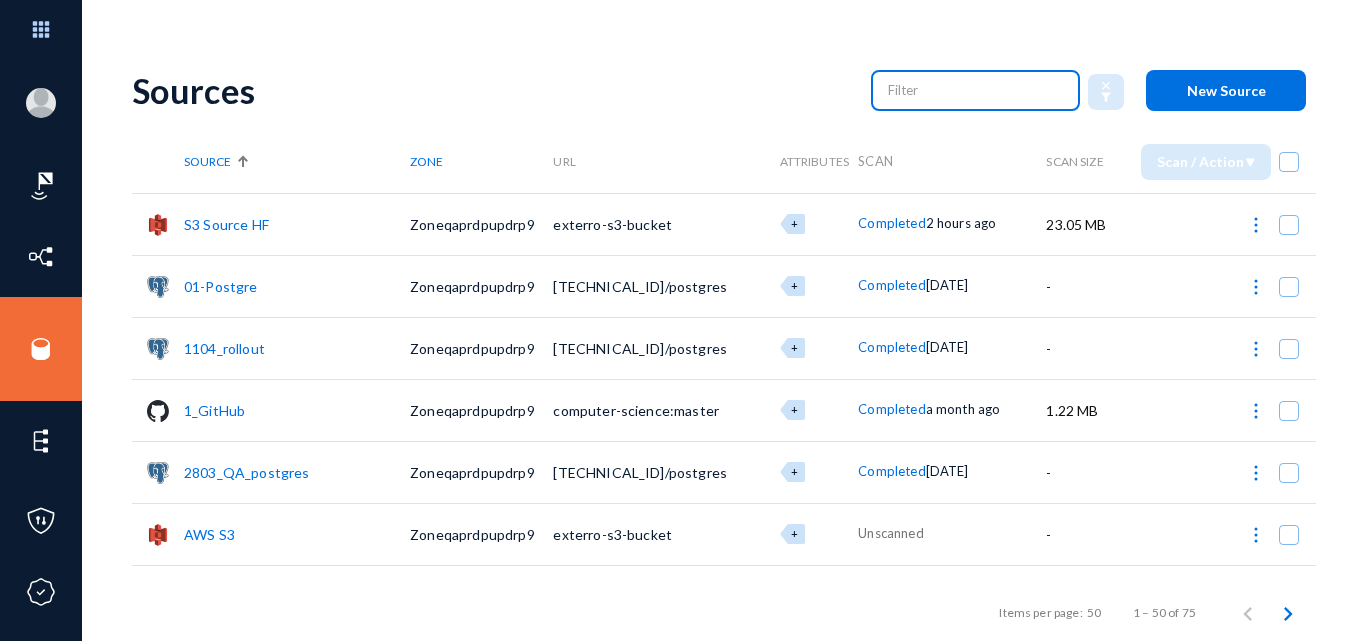 click at bounding box center [976, 90] 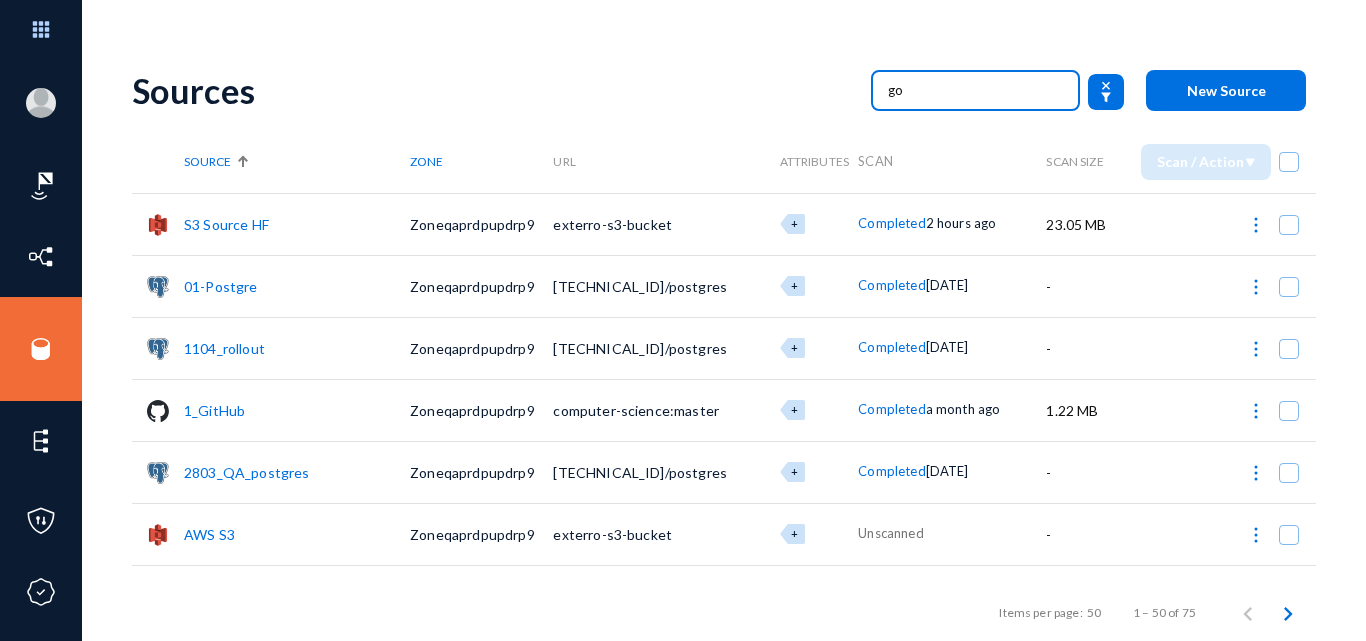 type on "gow" 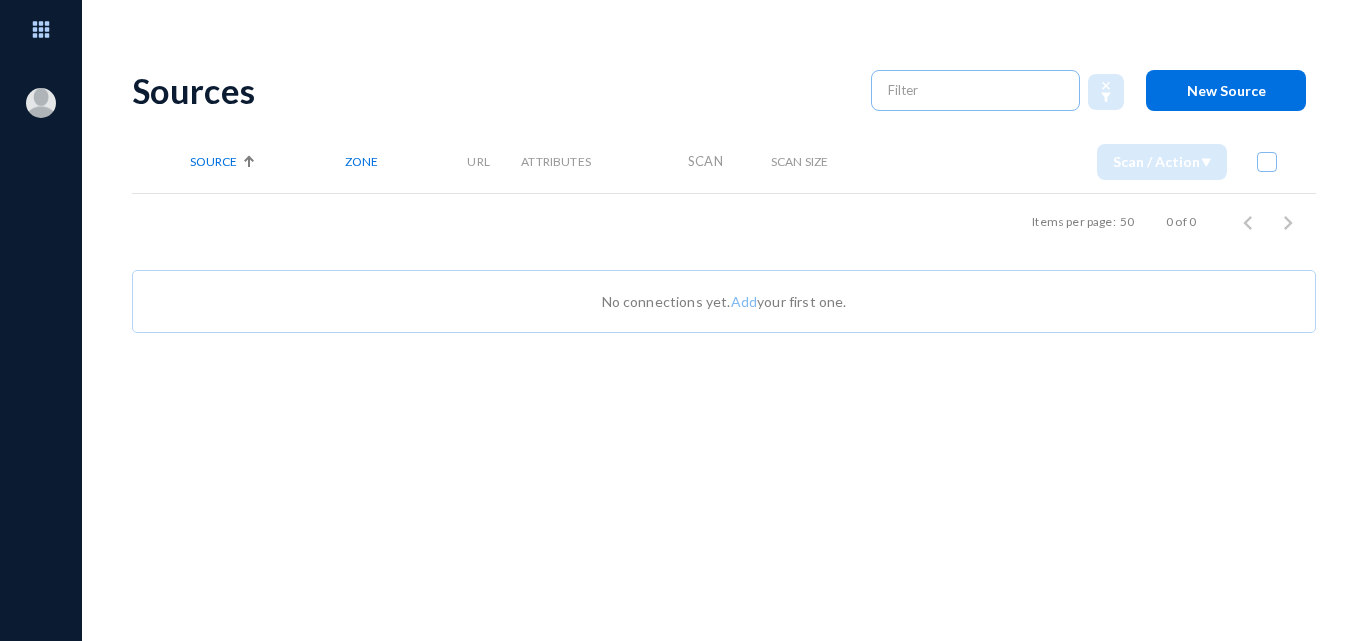 scroll, scrollTop: 0, scrollLeft: 0, axis: both 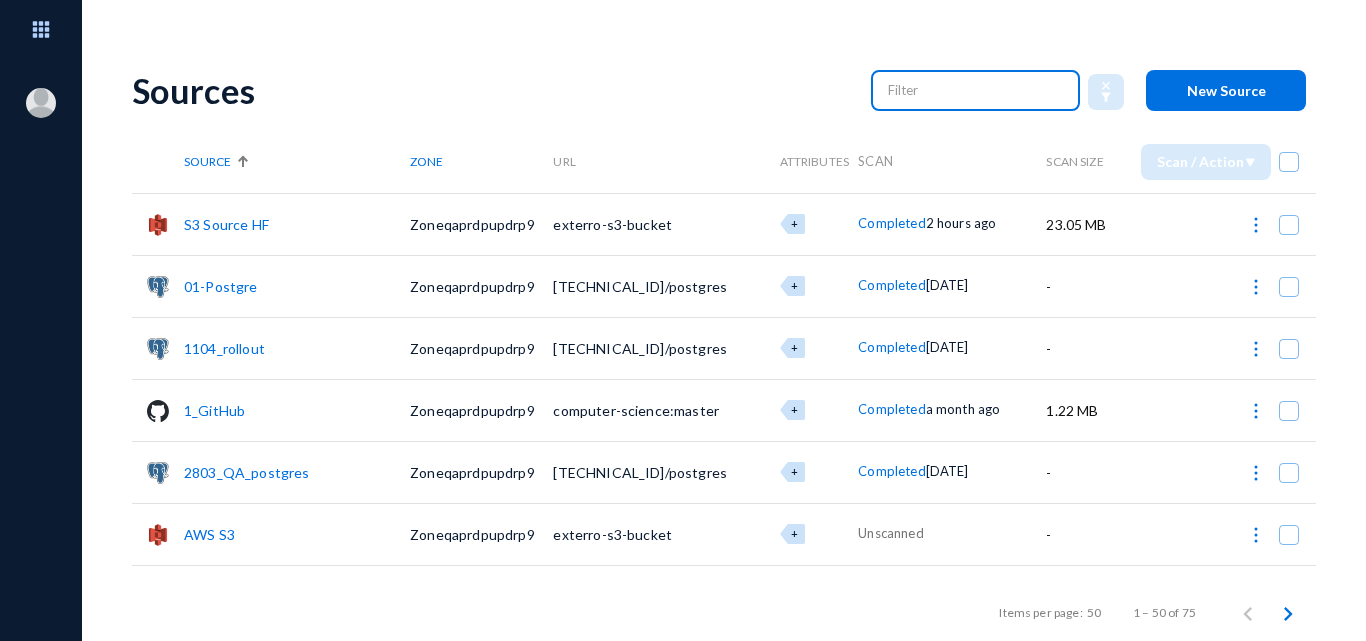 click at bounding box center [976, 90] 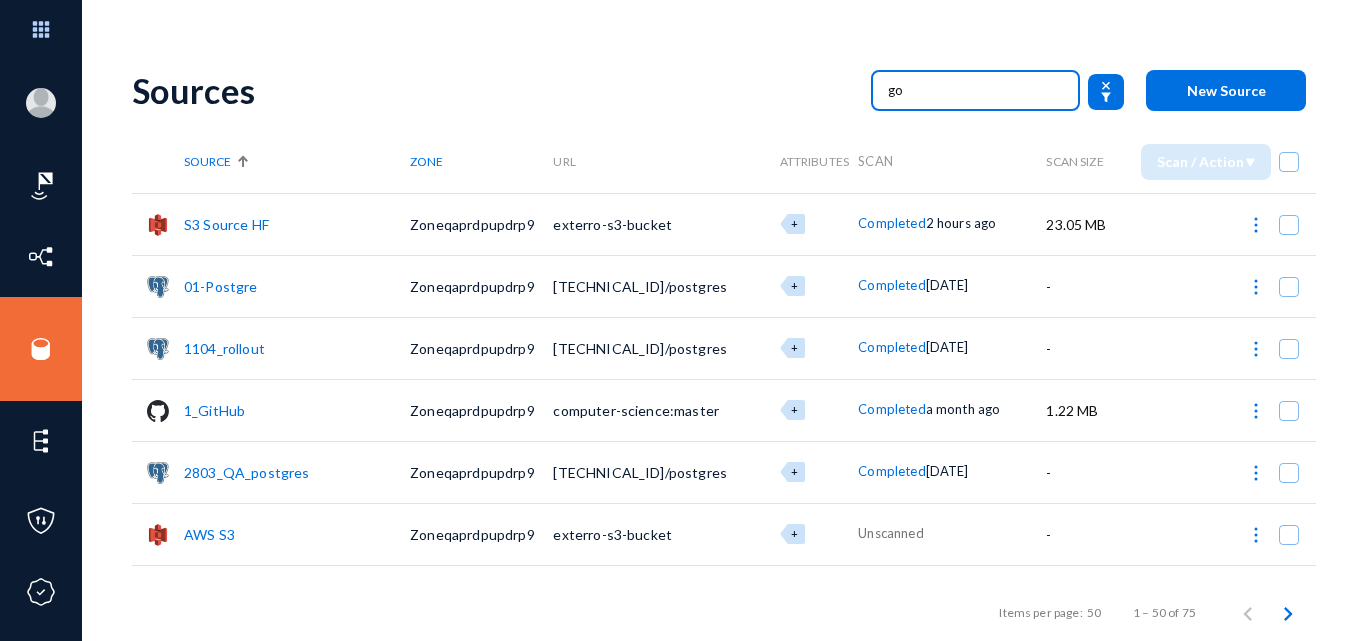 type on "gow" 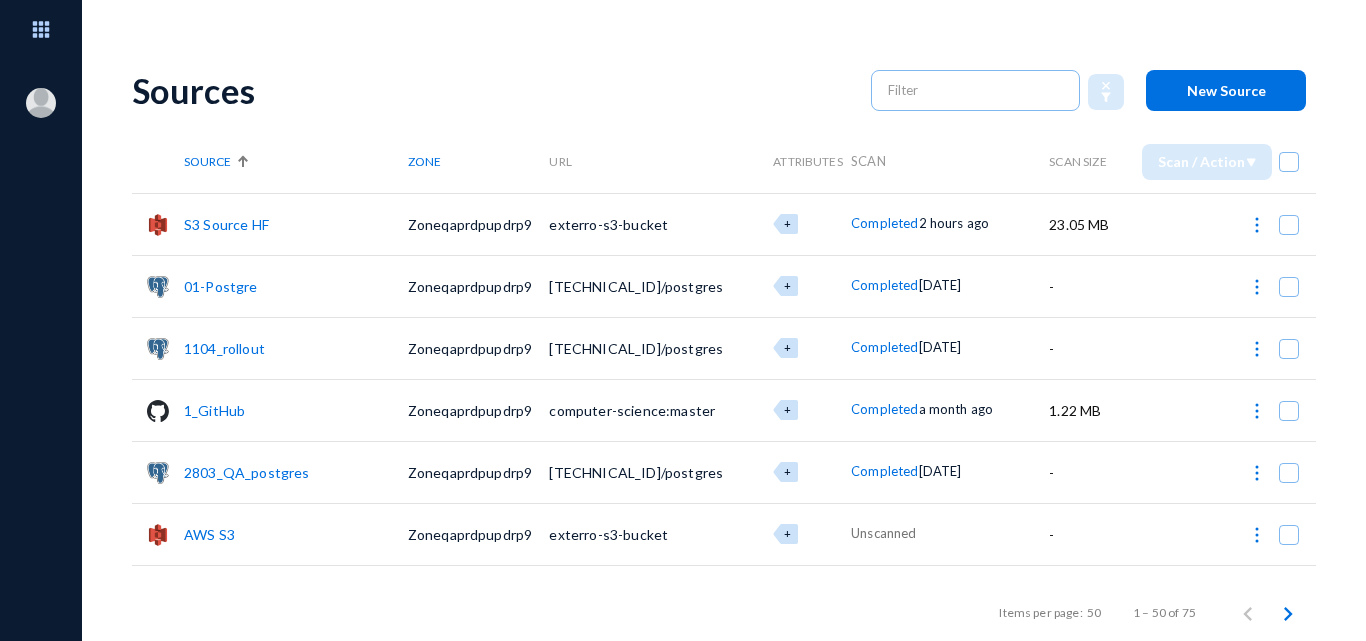 scroll, scrollTop: 0, scrollLeft: 0, axis: both 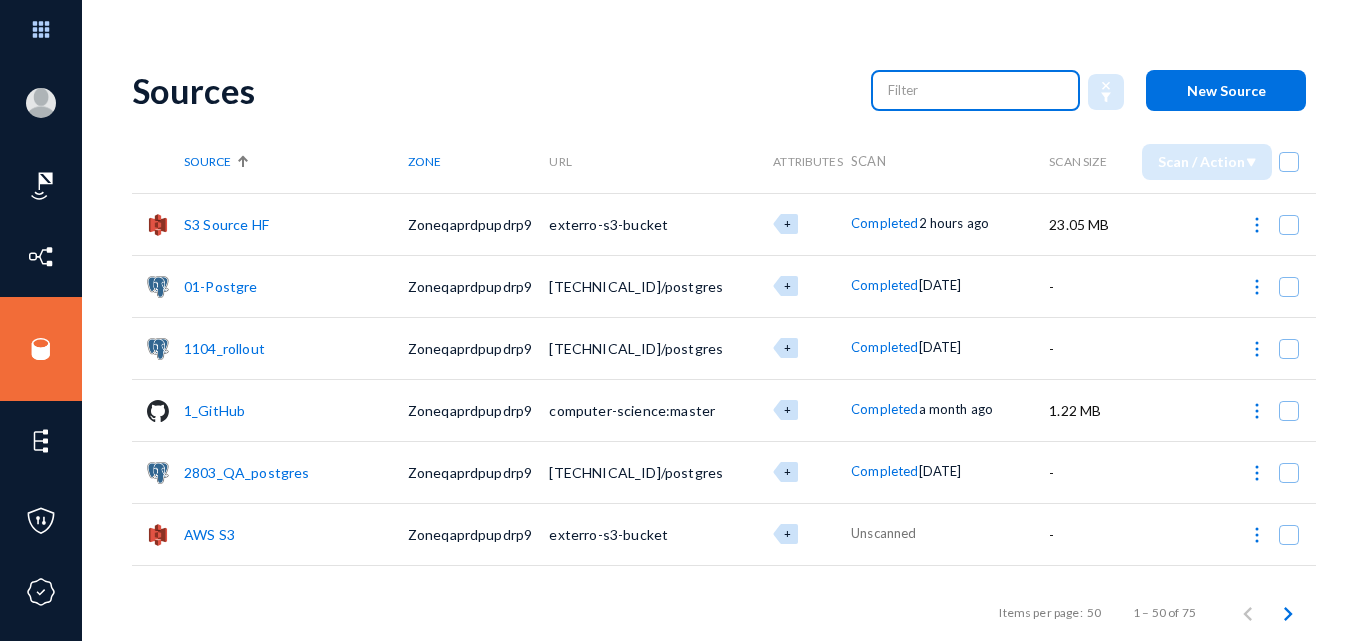 click at bounding box center [976, 90] 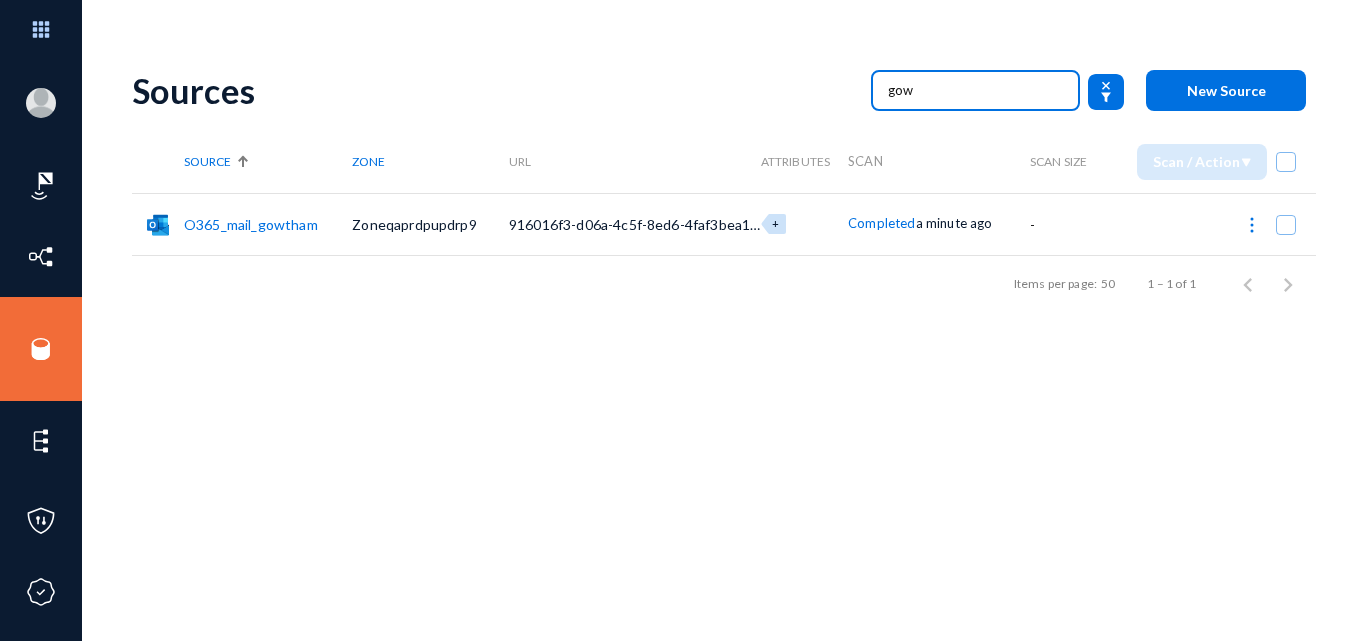 type on "gow" 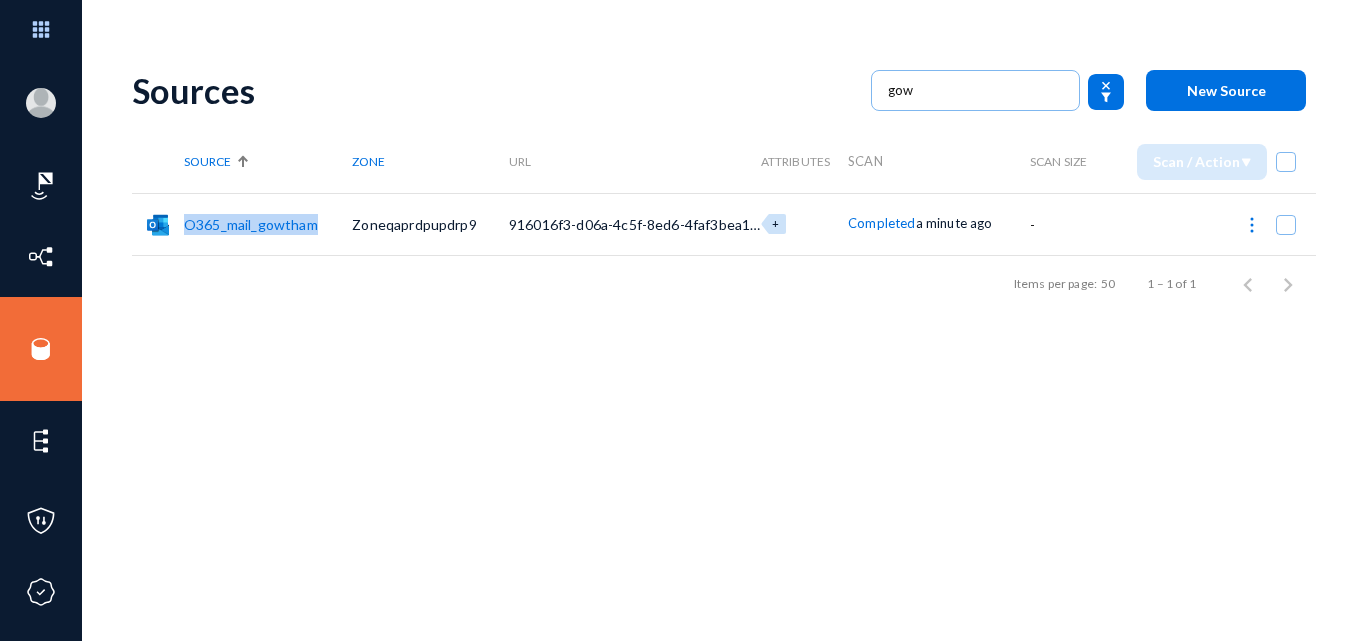 drag, startPoint x: 320, startPoint y: 223, endPoint x: 187, endPoint y: 223, distance: 133 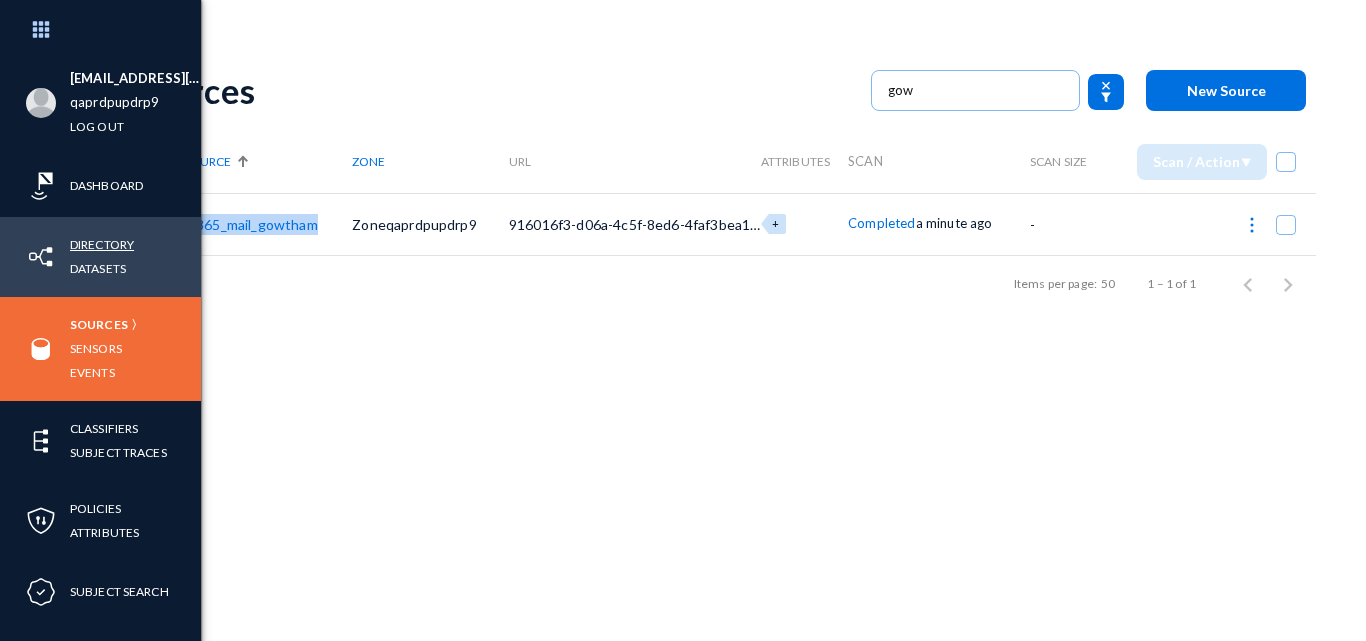 click on "Directory" at bounding box center [102, 244] 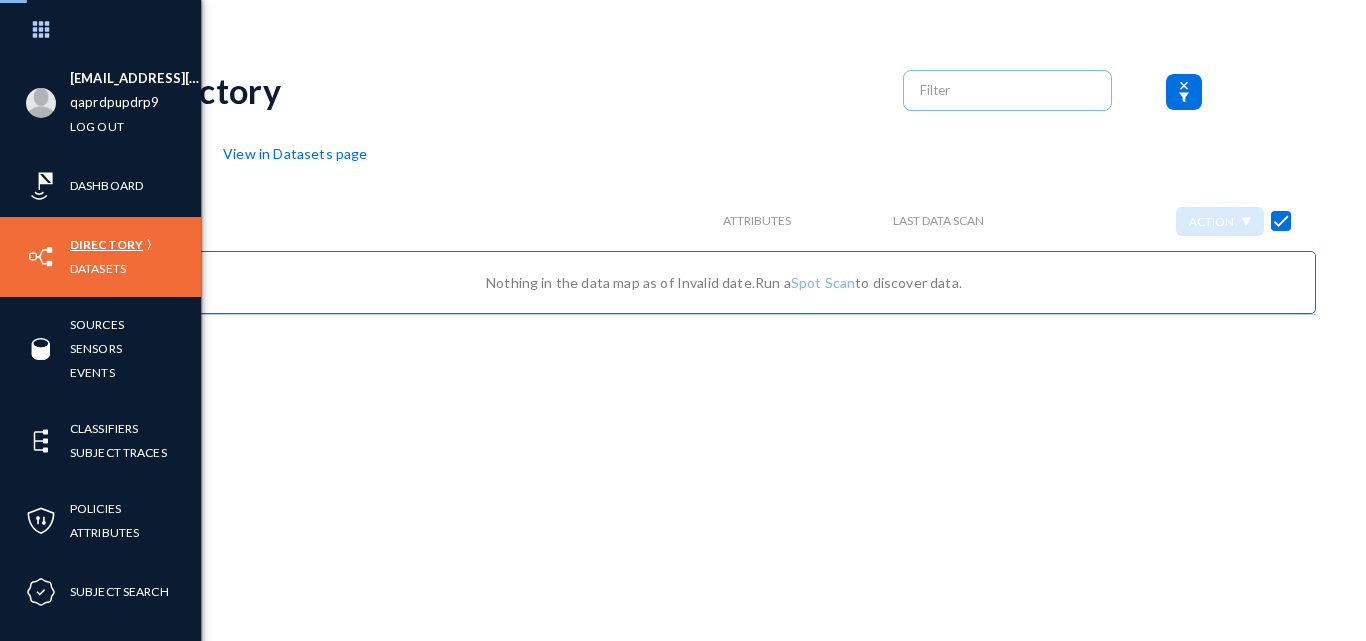 checkbox on "false" 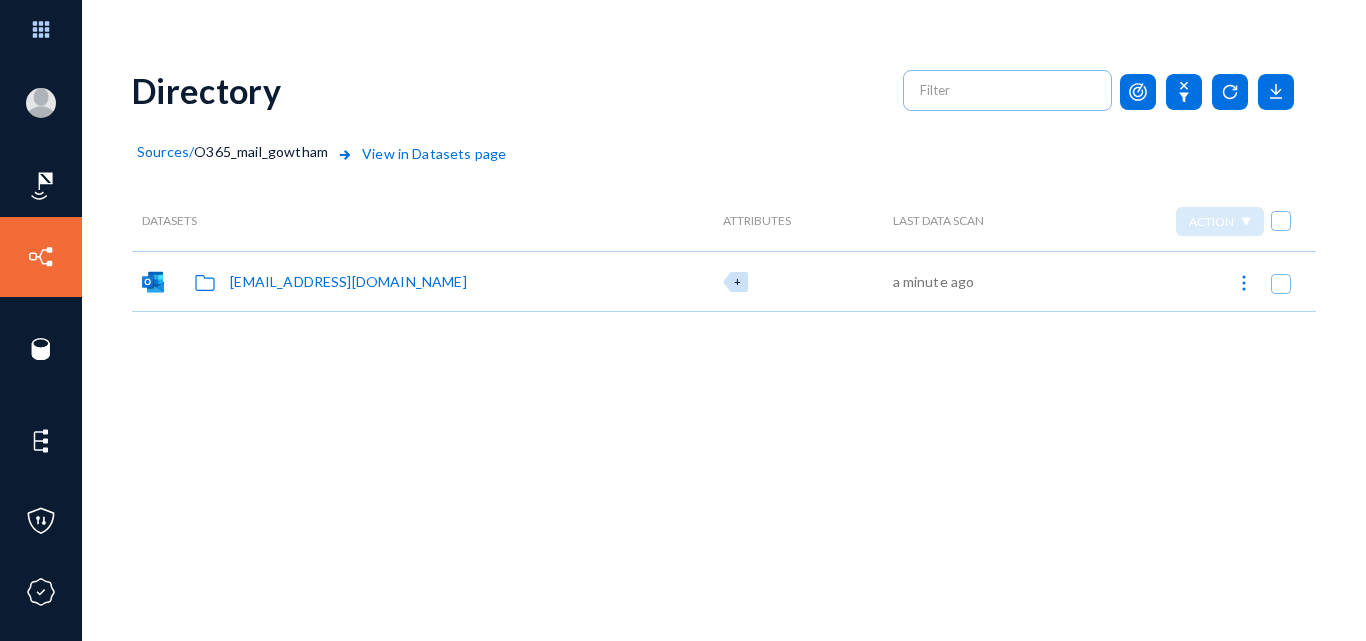 click on "O365_mail_gowtham" 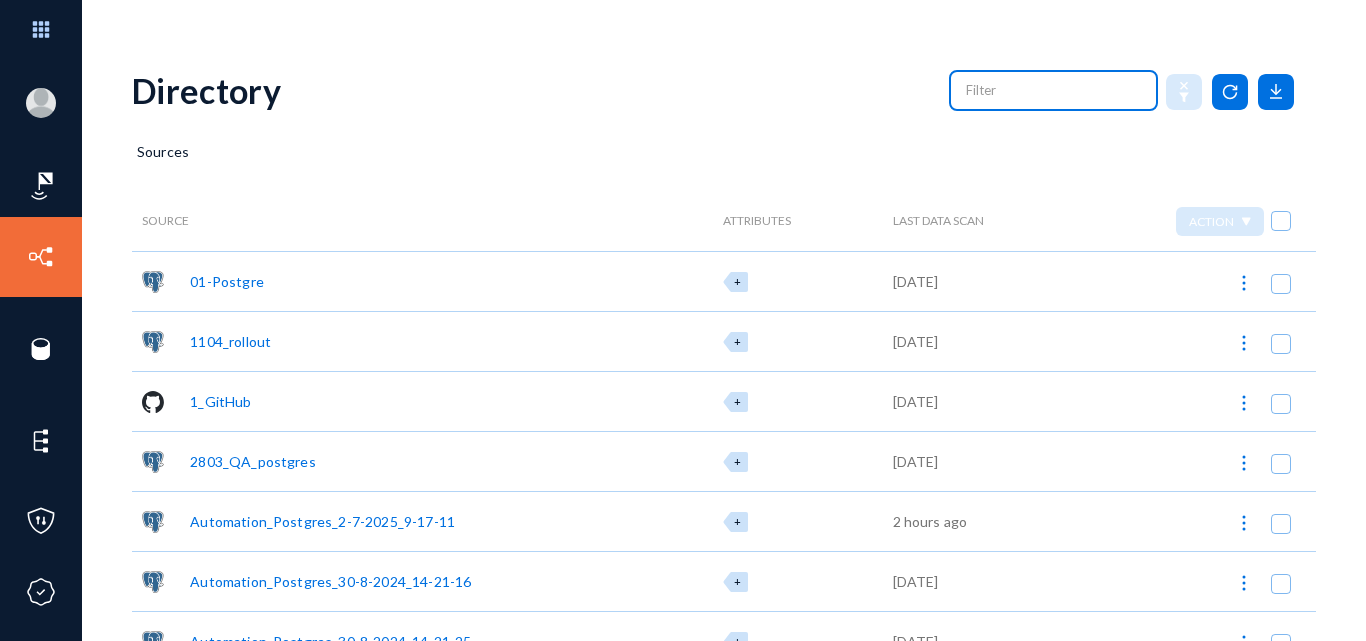 click at bounding box center [1054, 90] 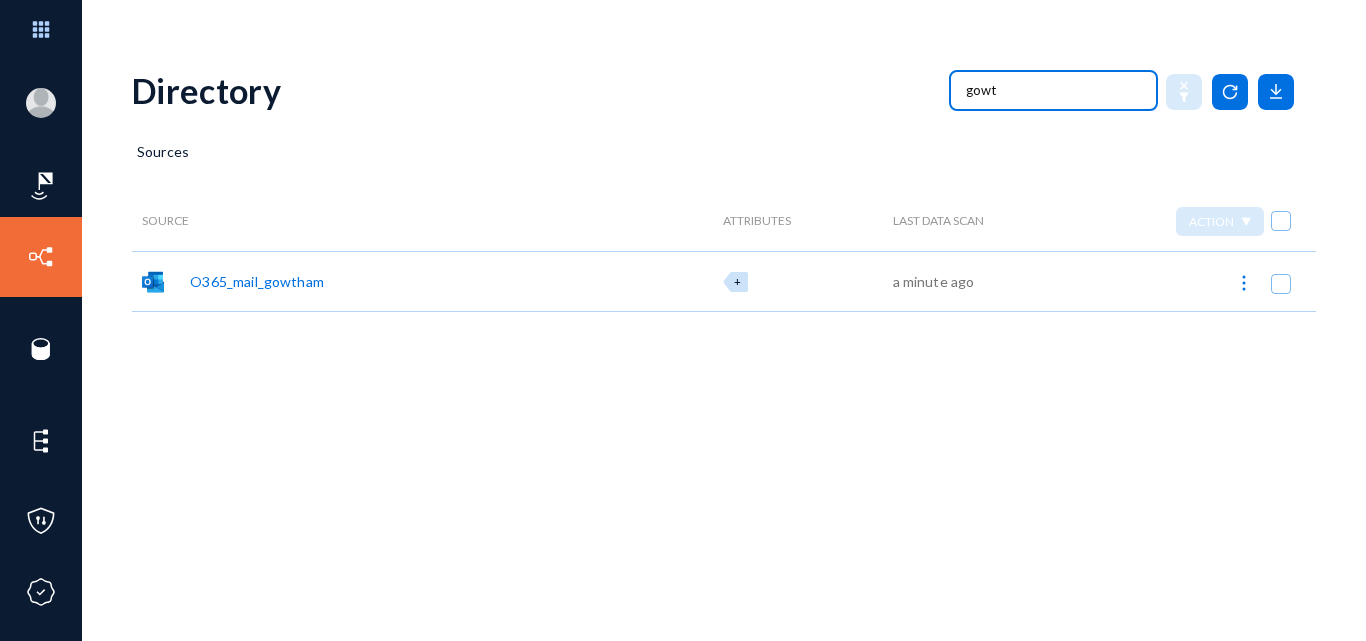 type on "gowt" 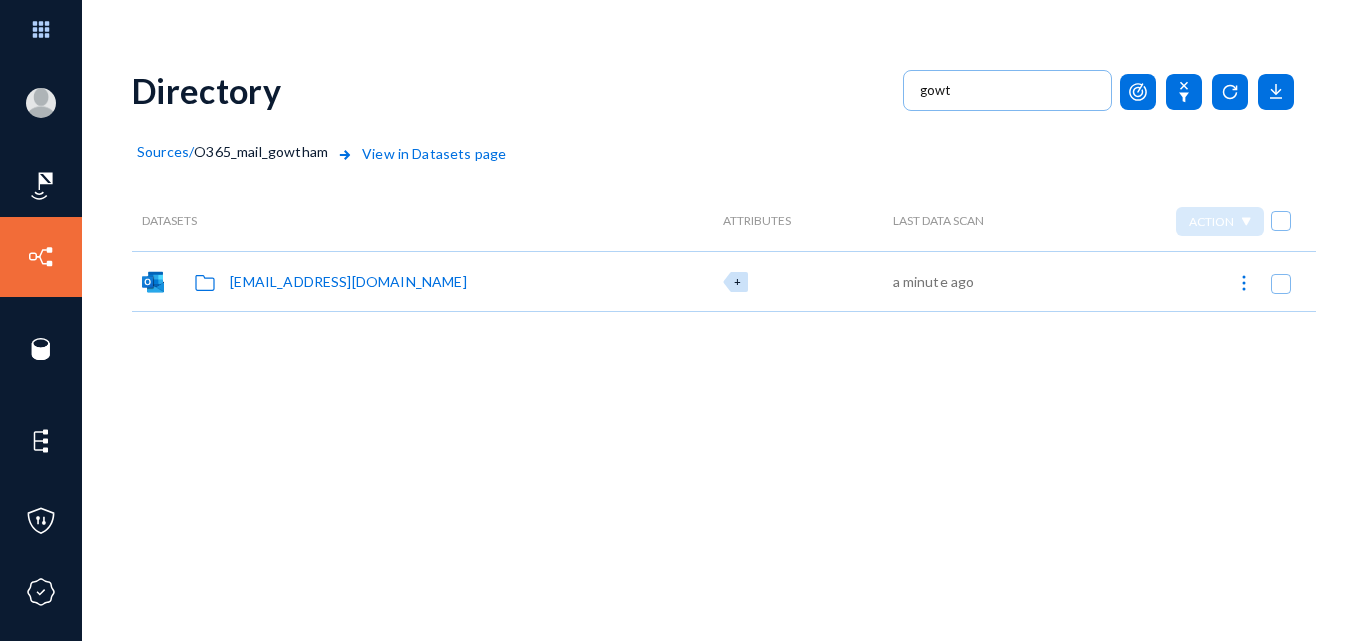 click on "[EMAIL_ADDRESS][DOMAIN_NAME]" 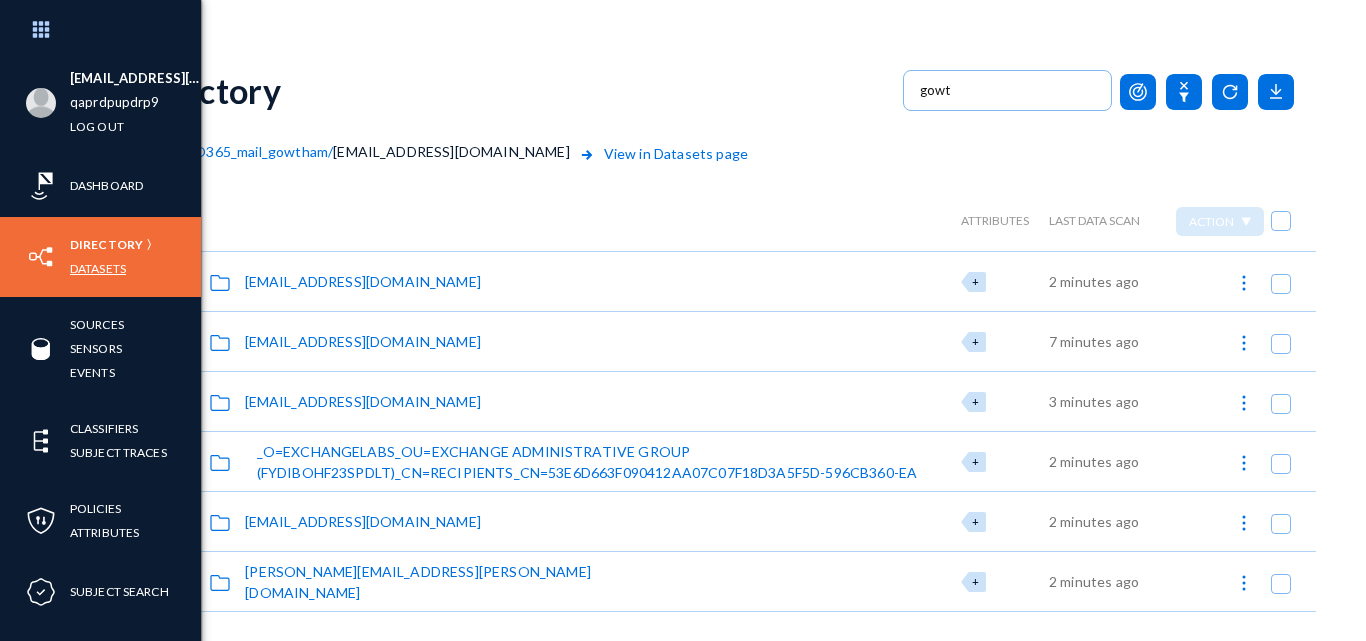 click on "Datasets" 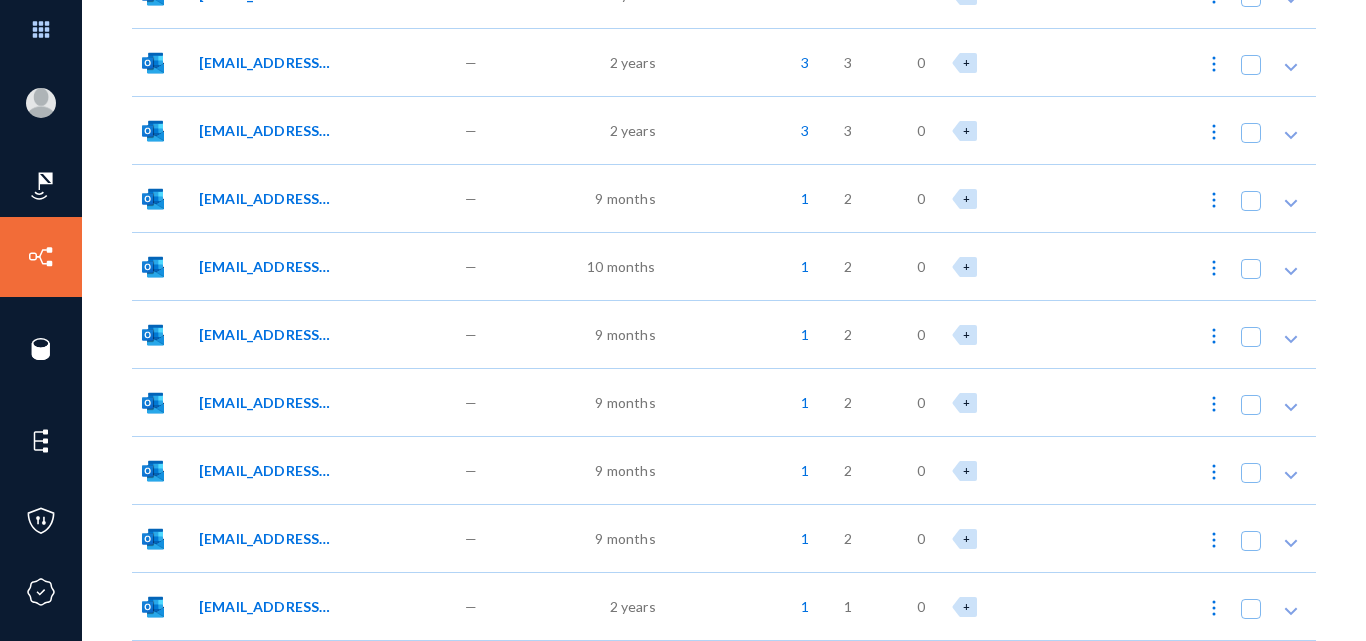 scroll, scrollTop: 2802, scrollLeft: 0, axis: vertical 